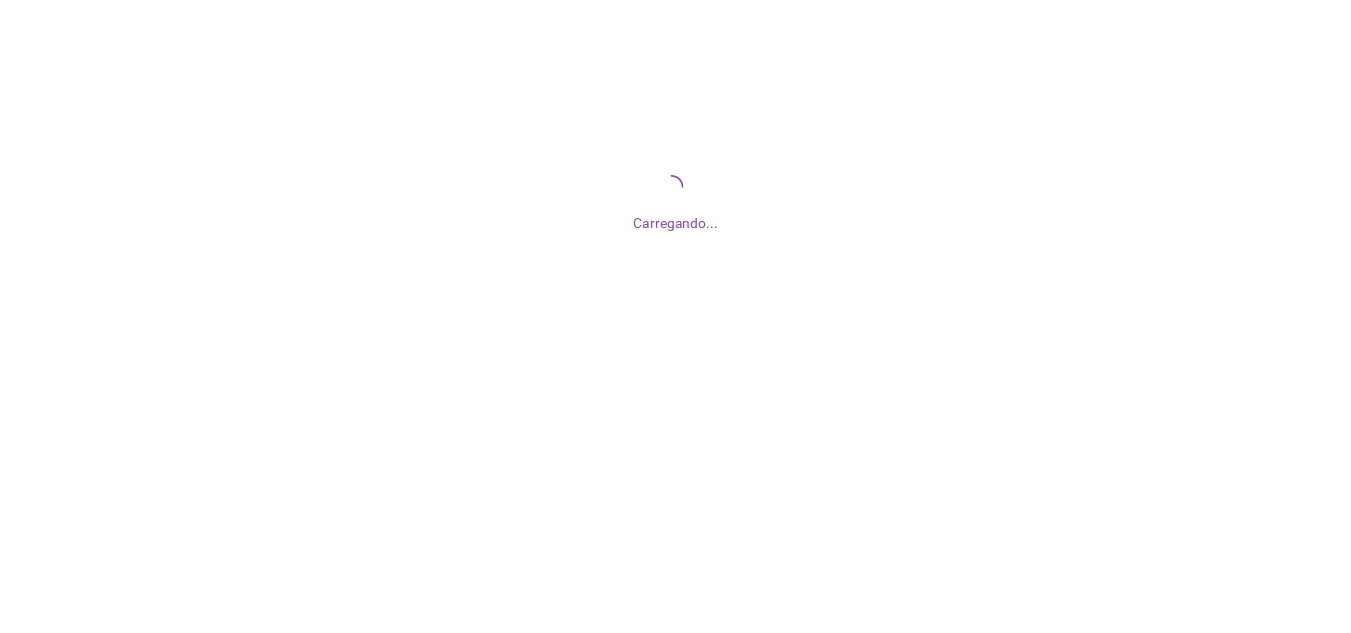 scroll, scrollTop: 0, scrollLeft: 0, axis: both 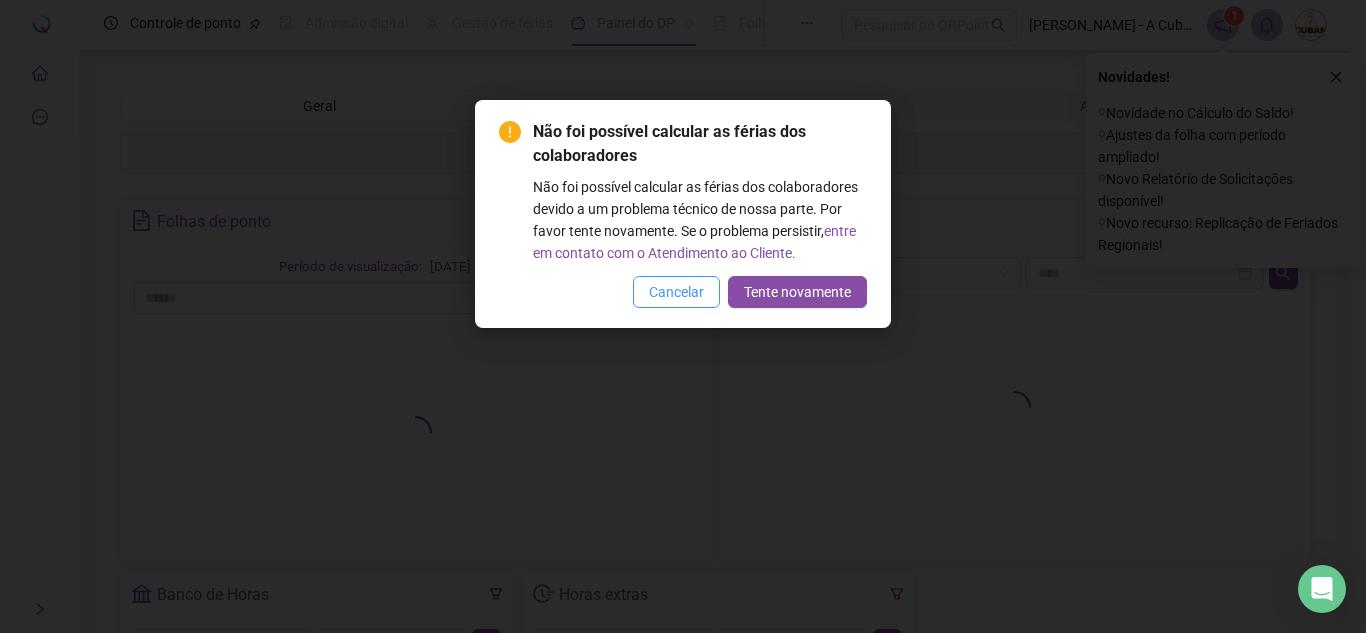 click on "Cancelar" at bounding box center (676, 292) 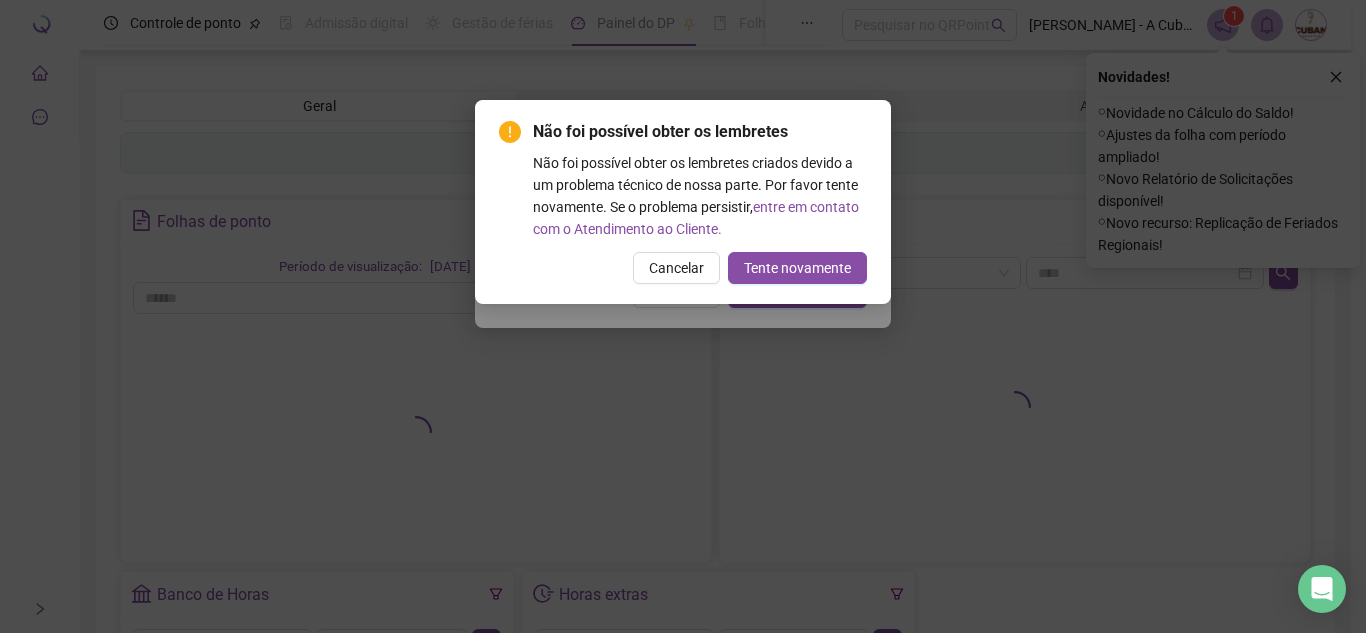 click on "Cancelar" at bounding box center [676, 268] 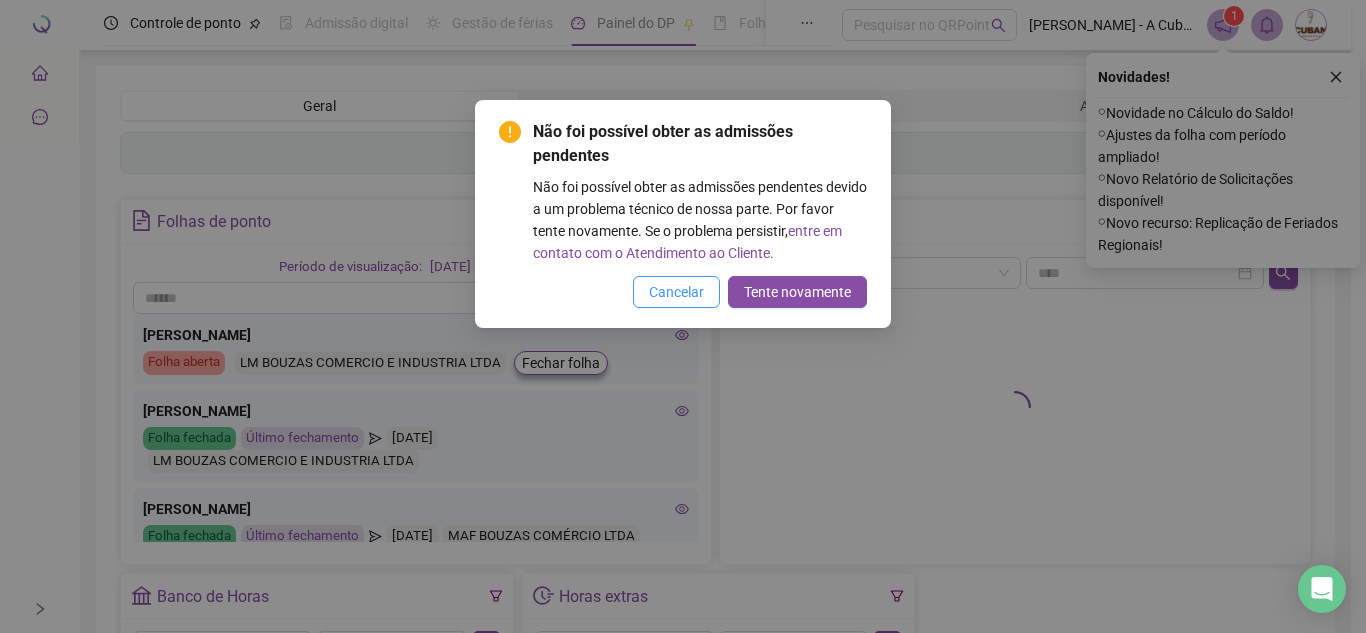 click on "Cancelar" at bounding box center [676, 292] 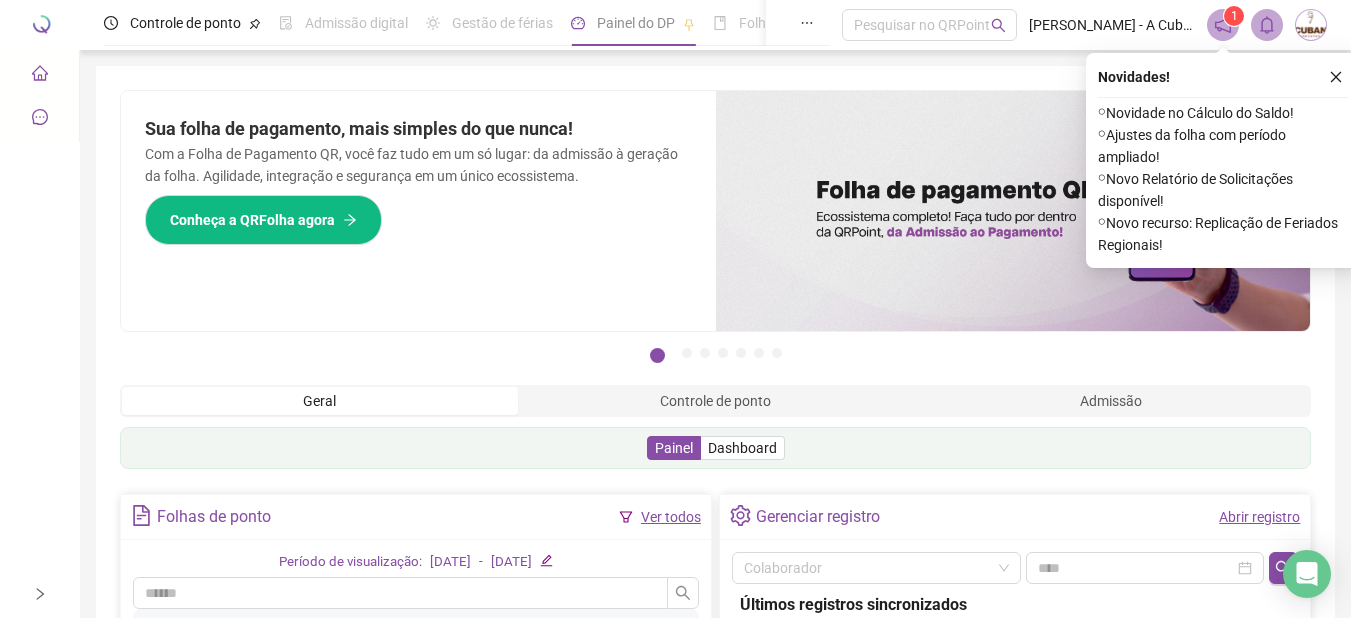 click at bounding box center [1336, 77] 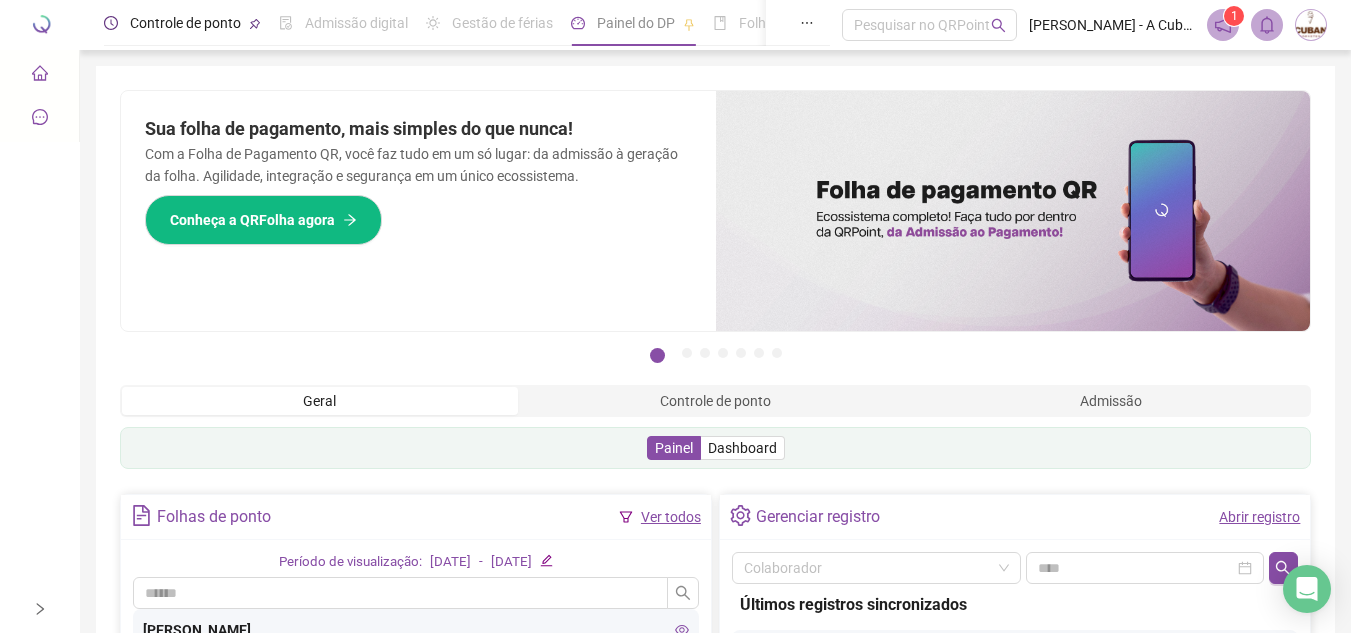 click on "Controle de ponto" at bounding box center [185, 23] 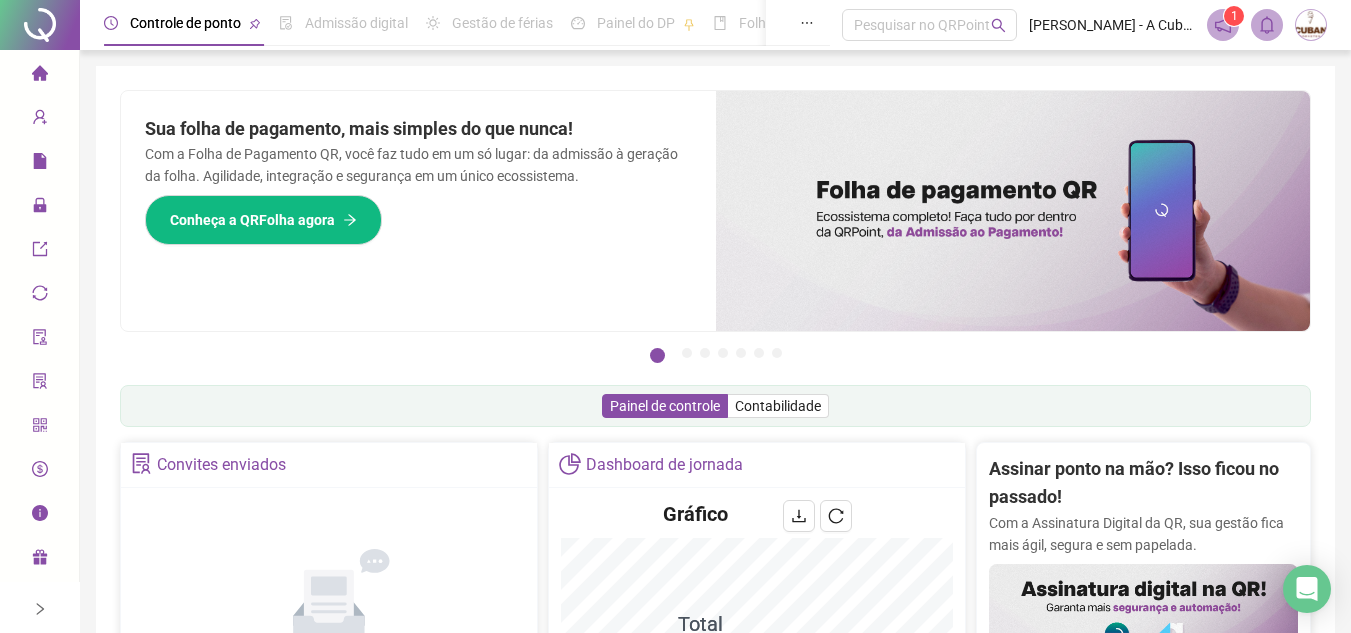 click 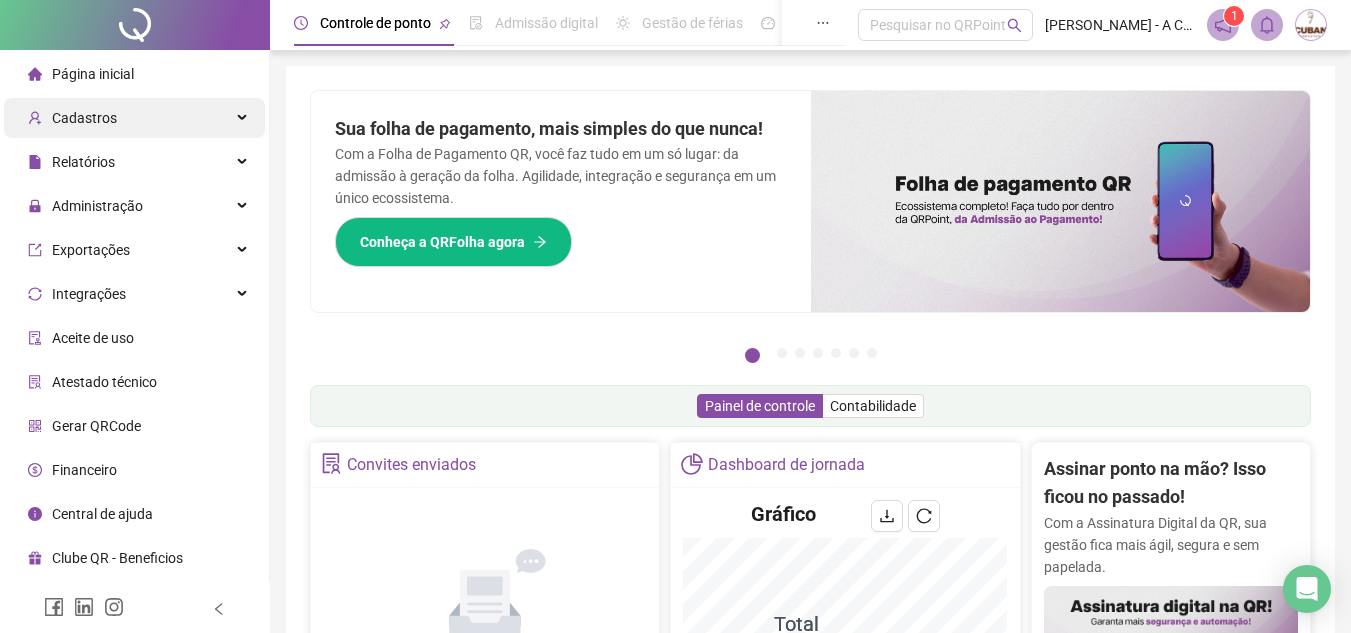 click on "Cadastros" at bounding box center (84, 118) 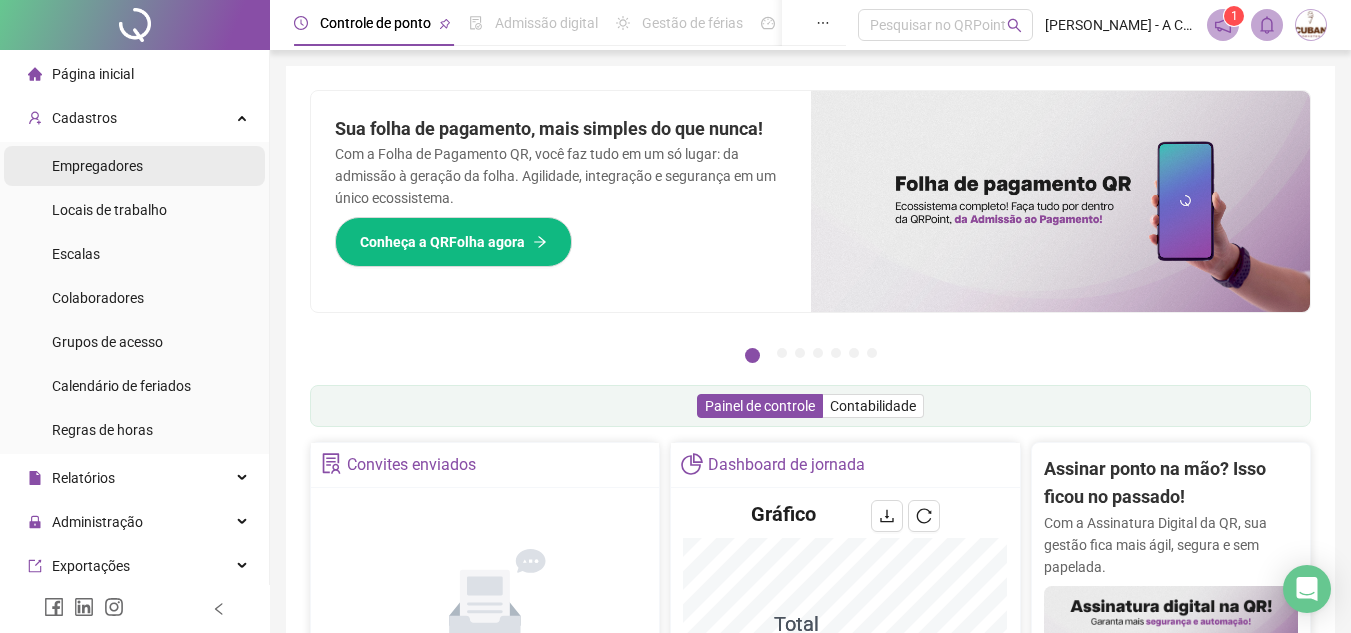 click on "Empregadores" at bounding box center (97, 166) 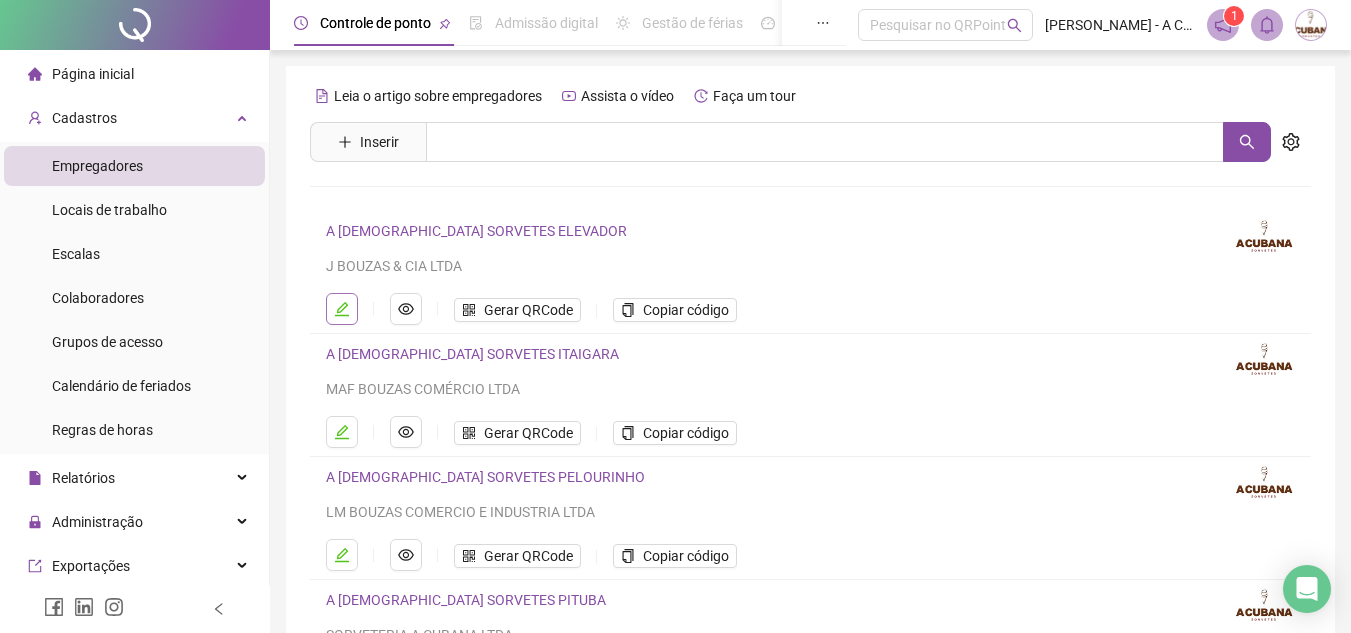 click 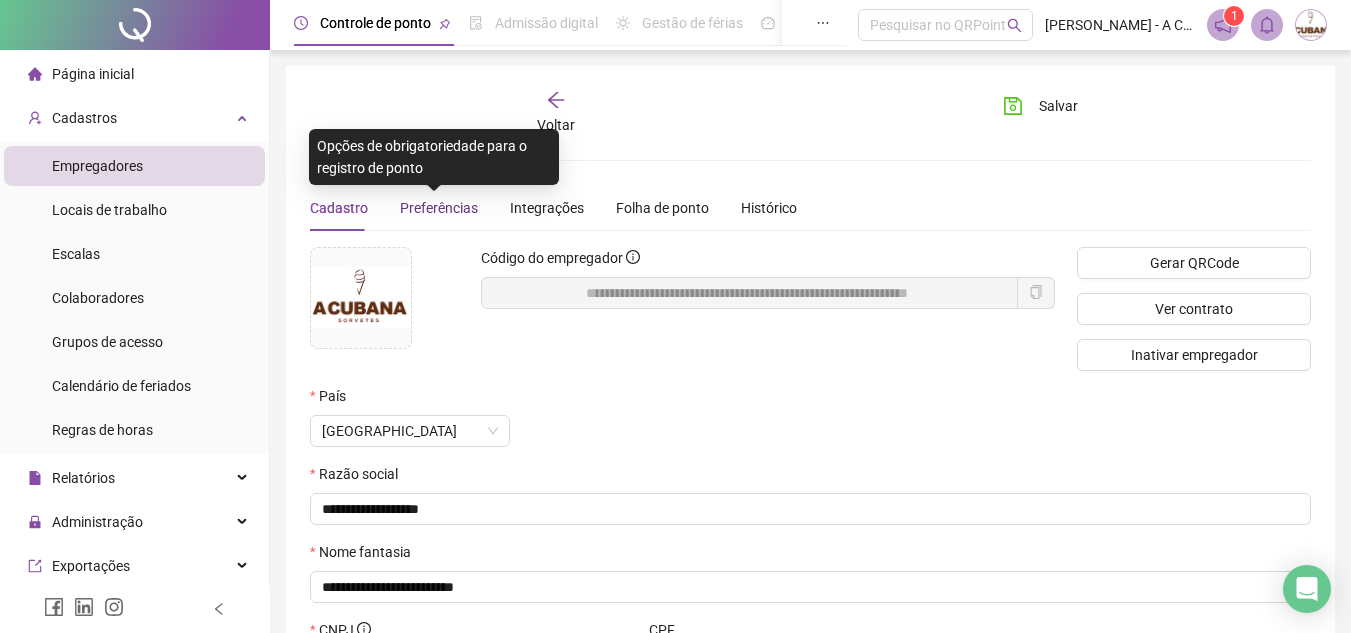 click on "Preferências" at bounding box center [439, 208] 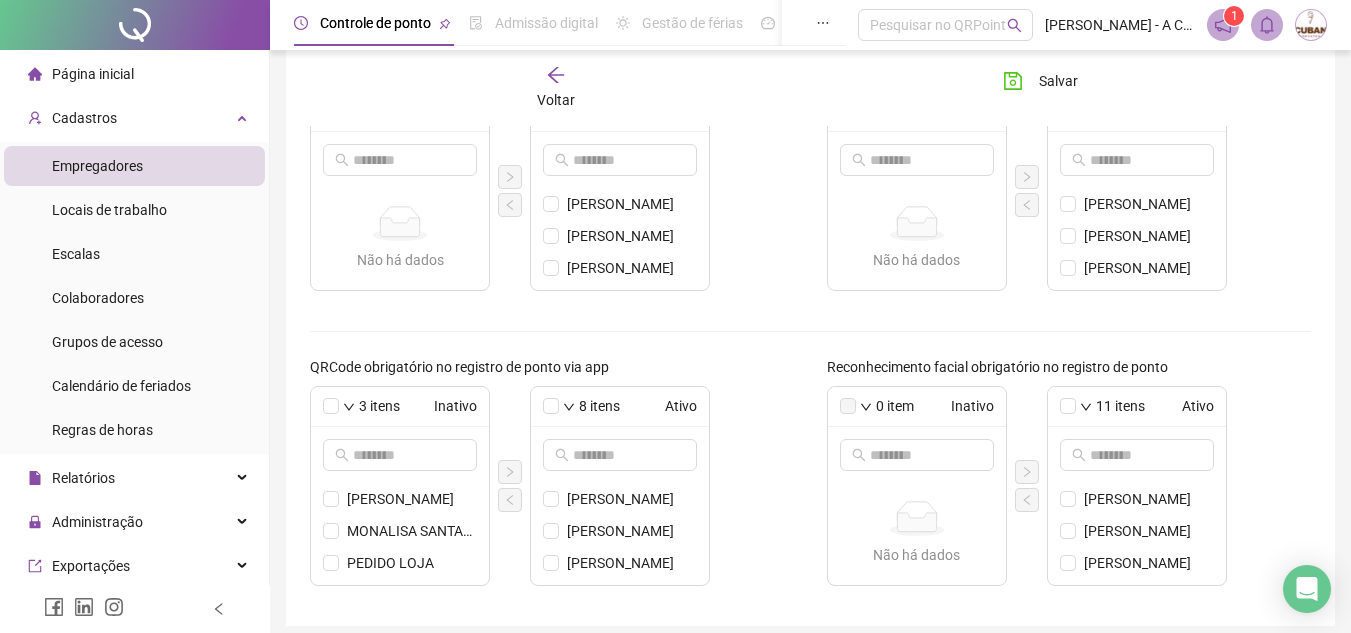 scroll, scrollTop: 779, scrollLeft: 0, axis: vertical 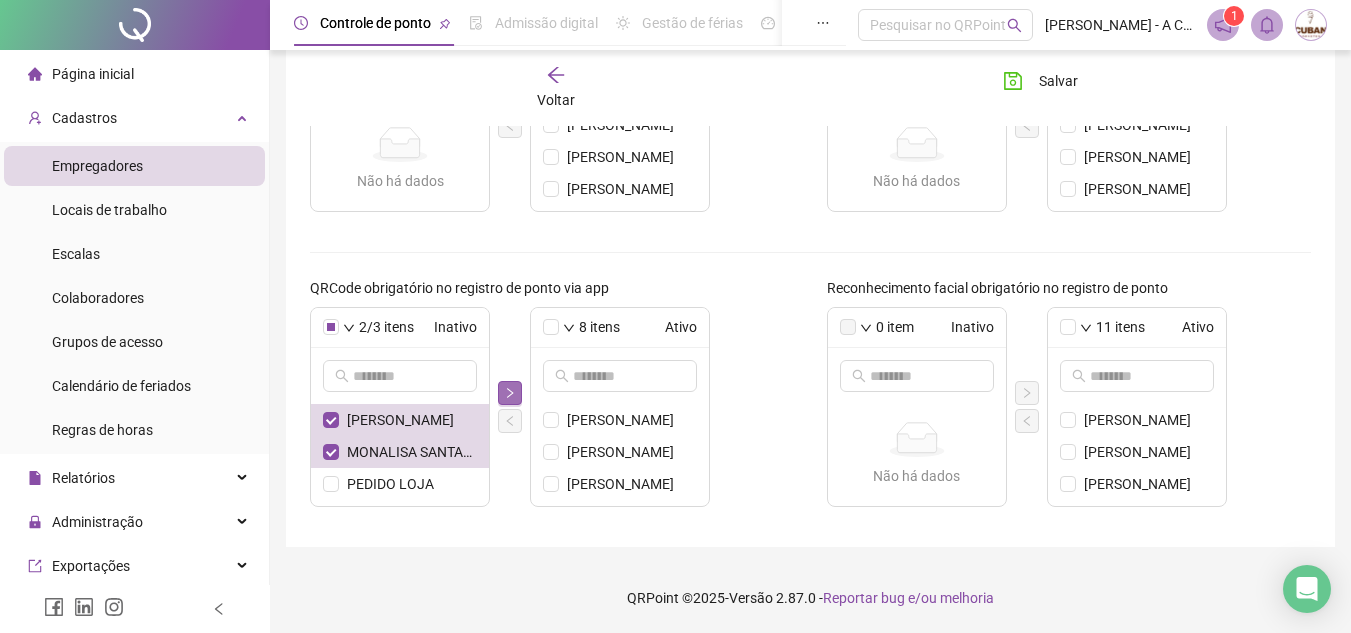click at bounding box center (510, 393) 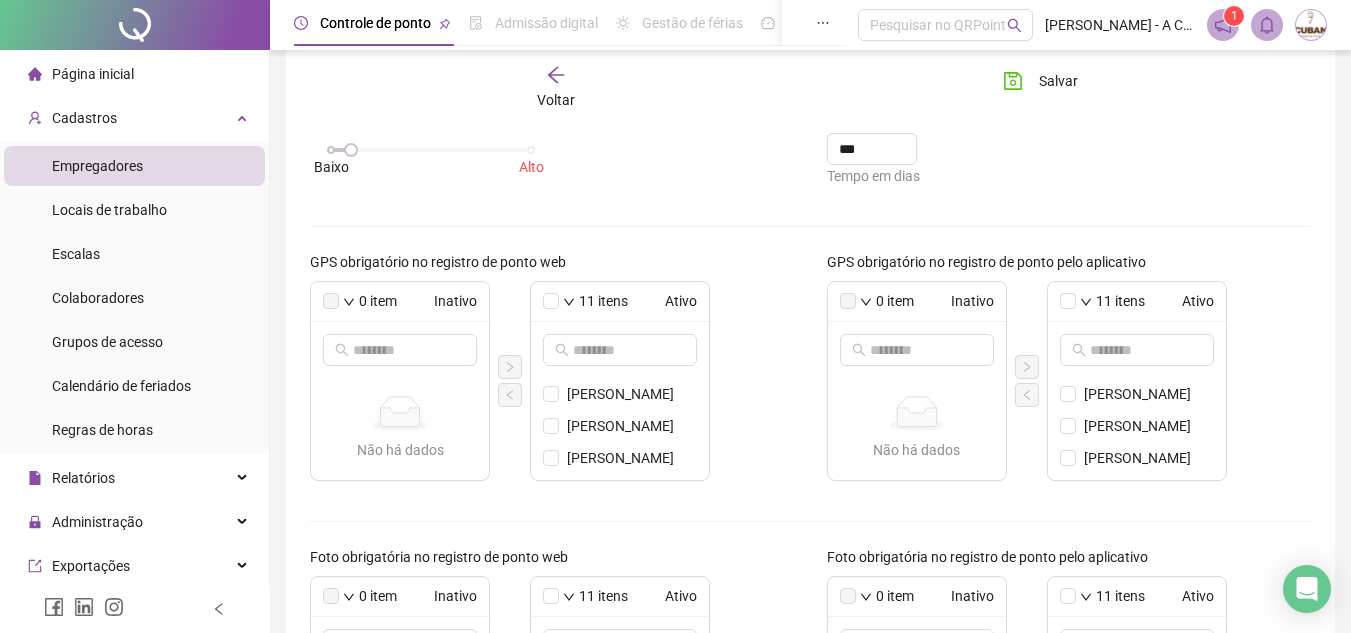 scroll, scrollTop: 179, scrollLeft: 0, axis: vertical 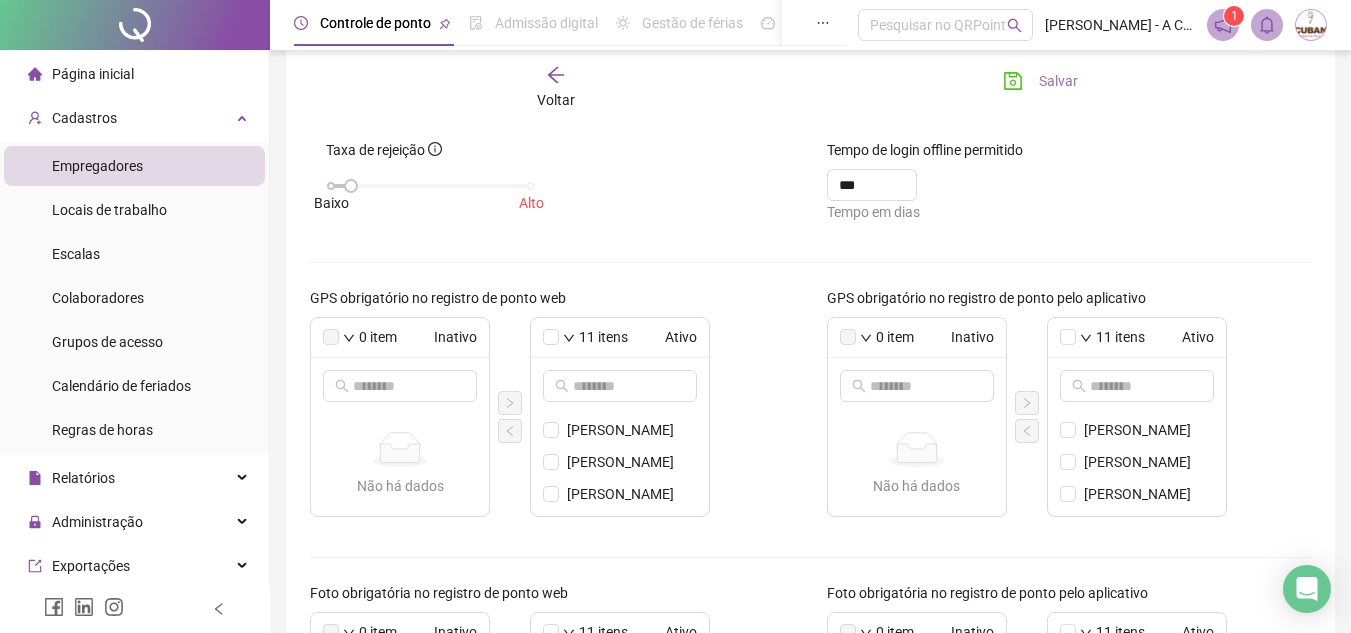 click on "Salvar" at bounding box center [1058, 81] 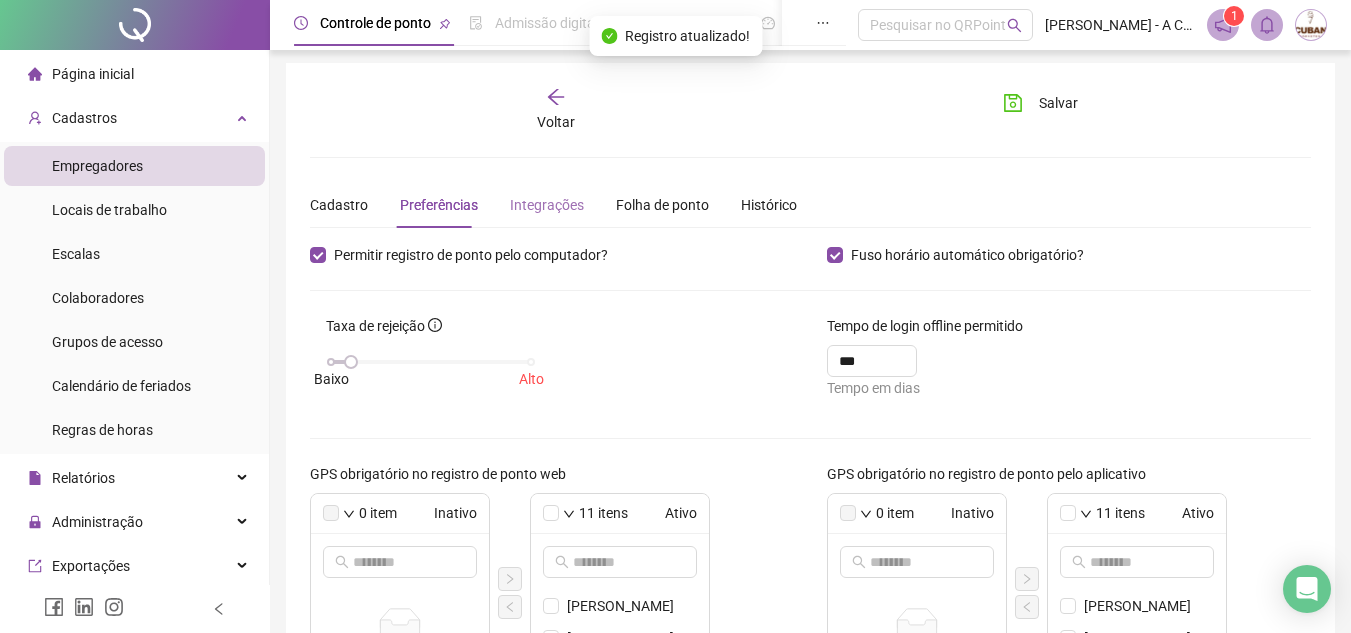 scroll, scrollTop: 0, scrollLeft: 0, axis: both 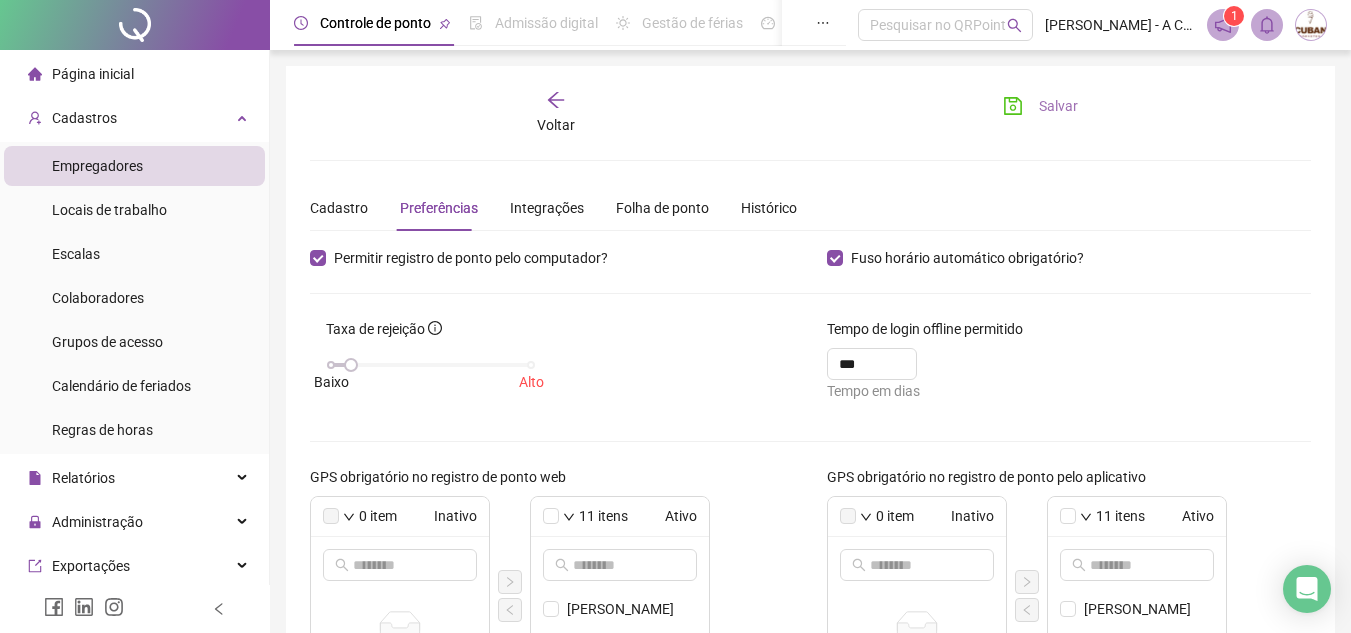 click on "Salvar" at bounding box center (1040, 106) 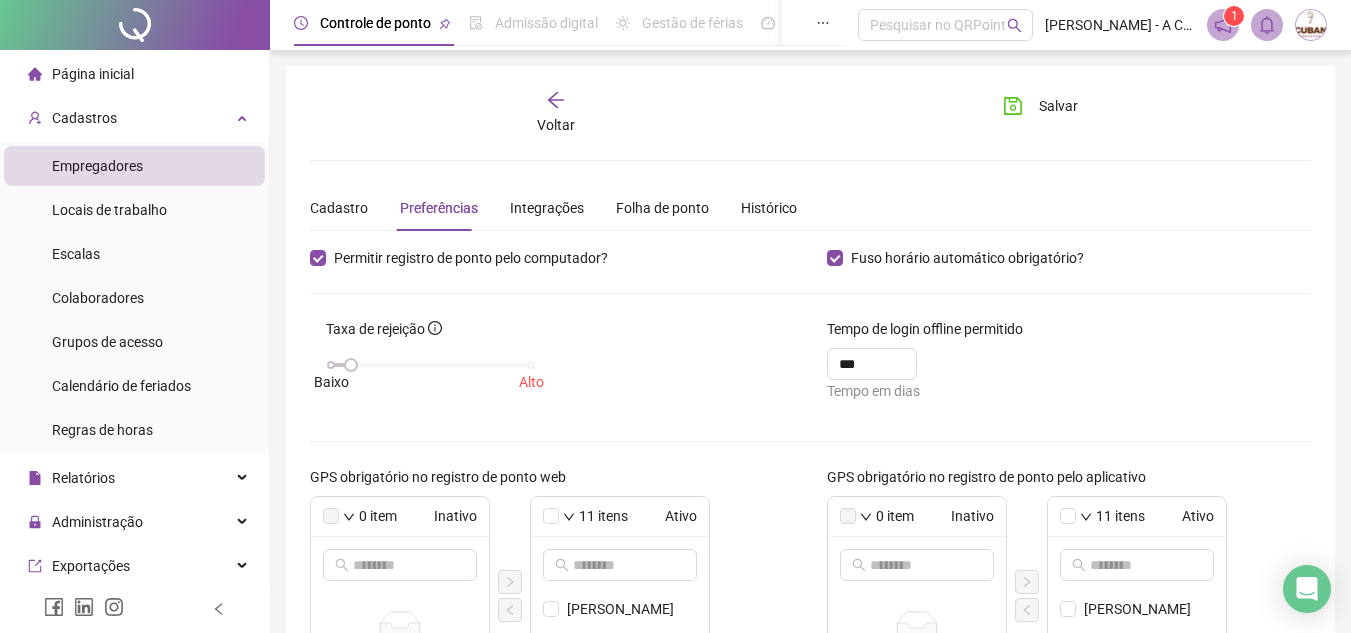 click on "Voltar" at bounding box center [557, 113] 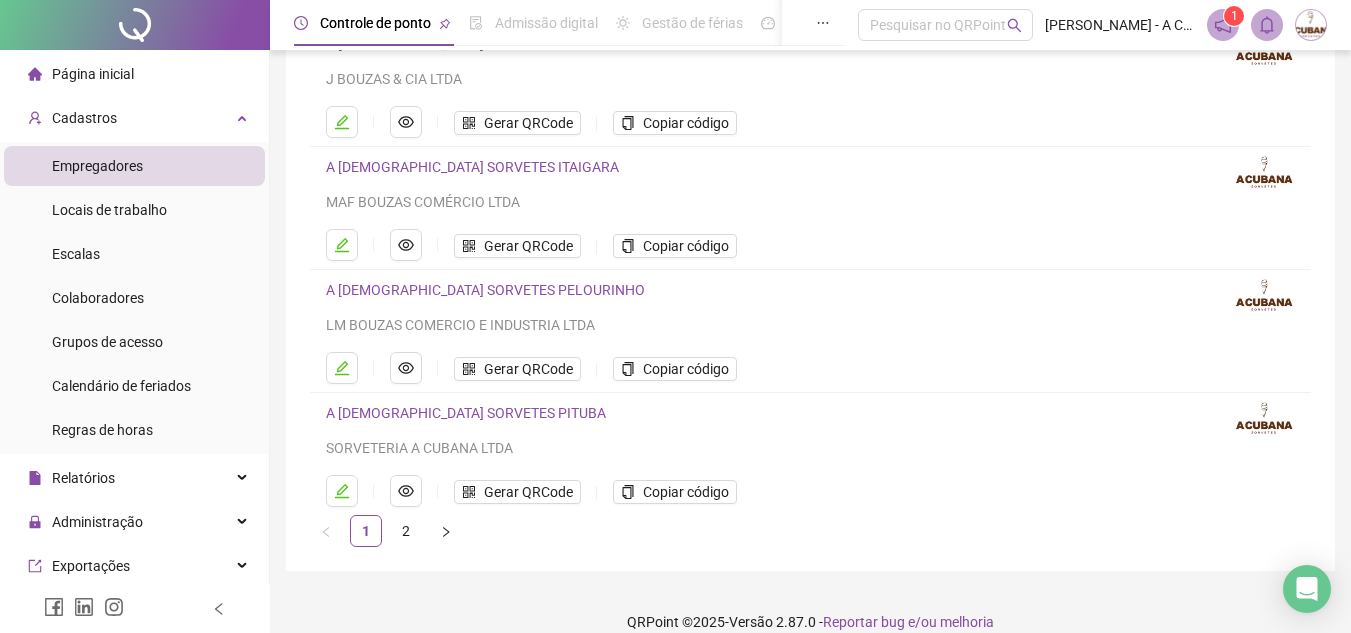 scroll, scrollTop: 200, scrollLeft: 0, axis: vertical 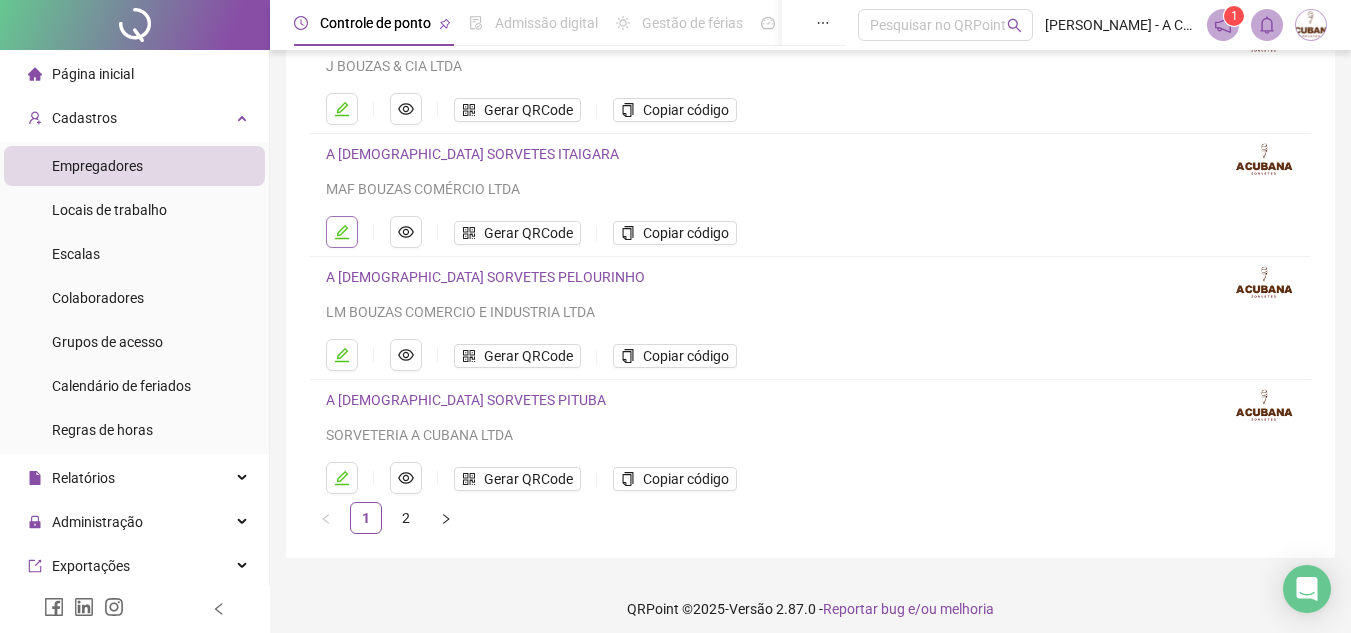 click 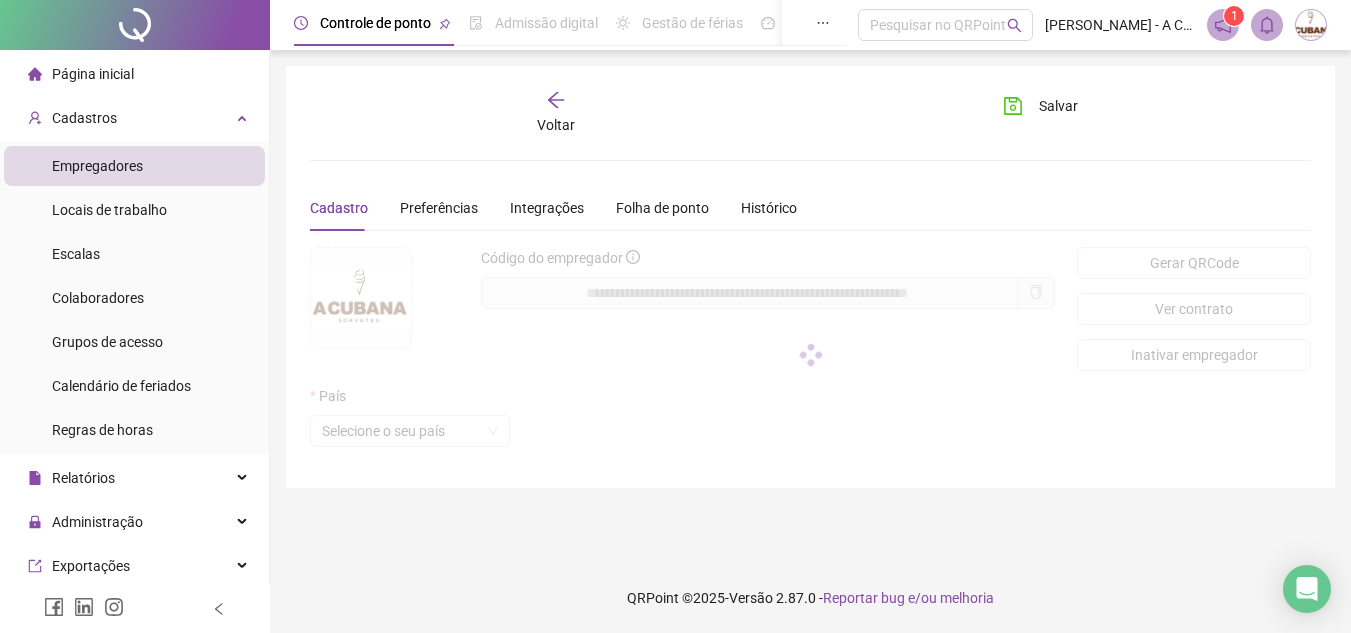 scroll, scrollTop: 0, scrollLeft: 0, axis: both 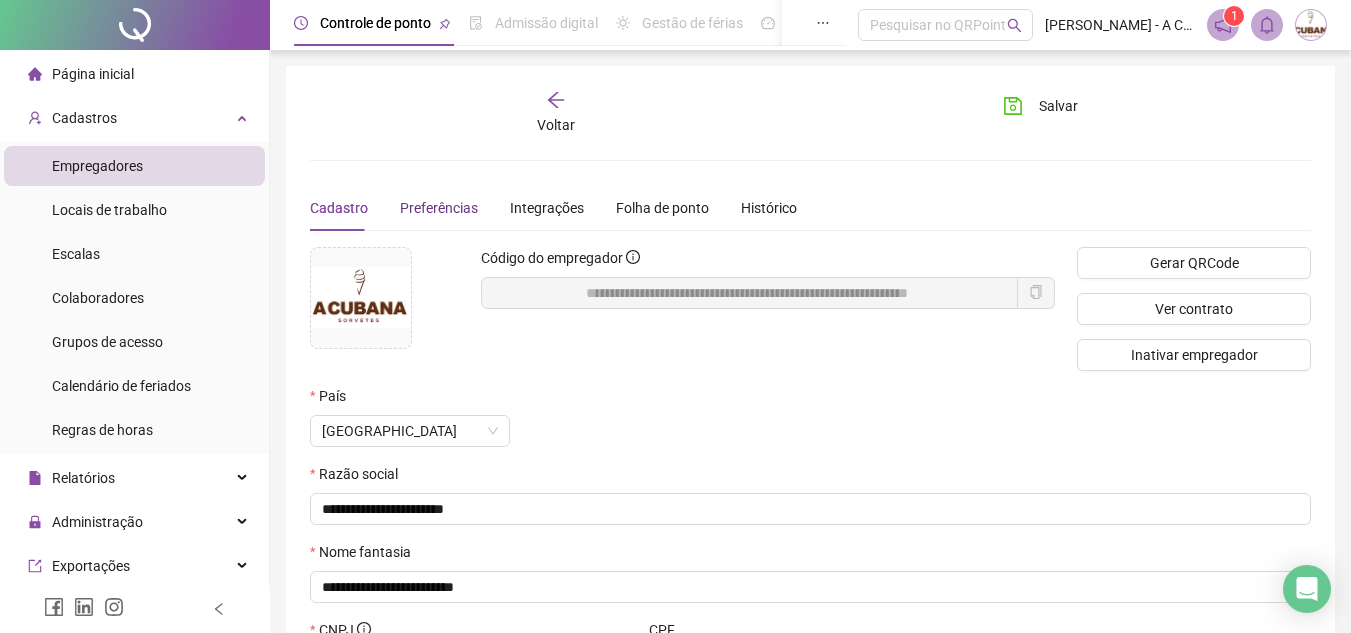 click on "Preferências" at bounding box center [439, 208] 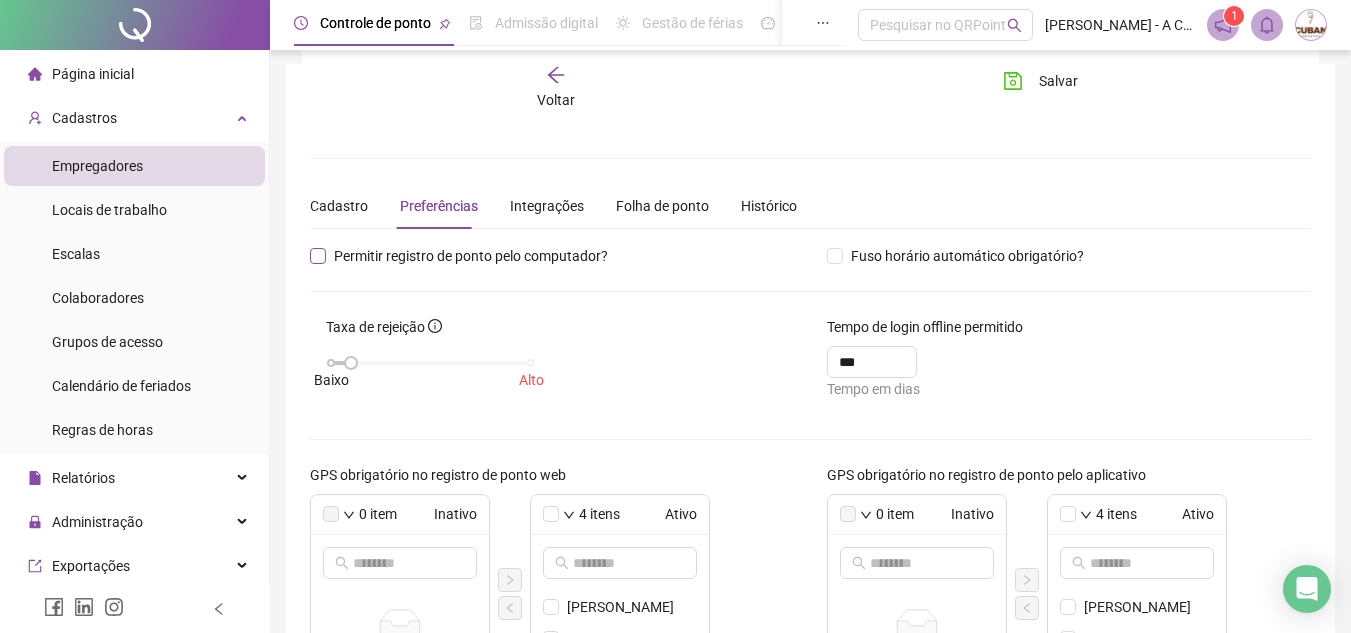 scroll, scrollTop: 0, scrollLeft: 0, axis: both 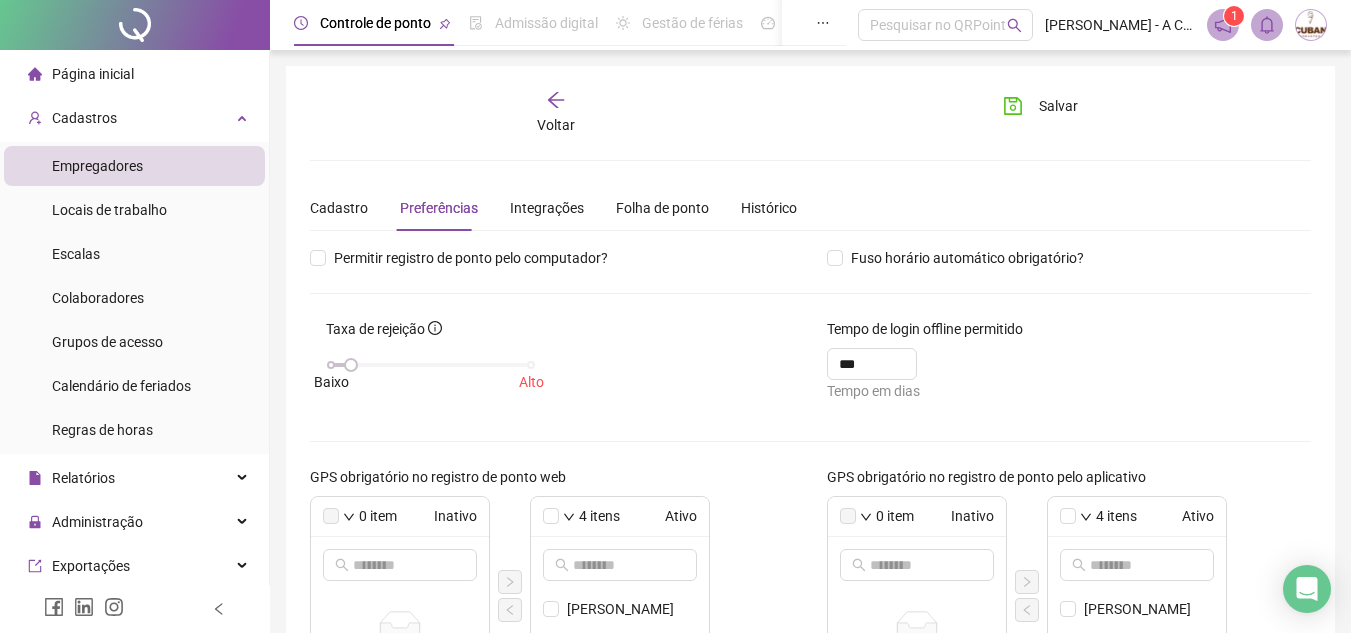 click on "Voltar" at bounding box center (557, 113) 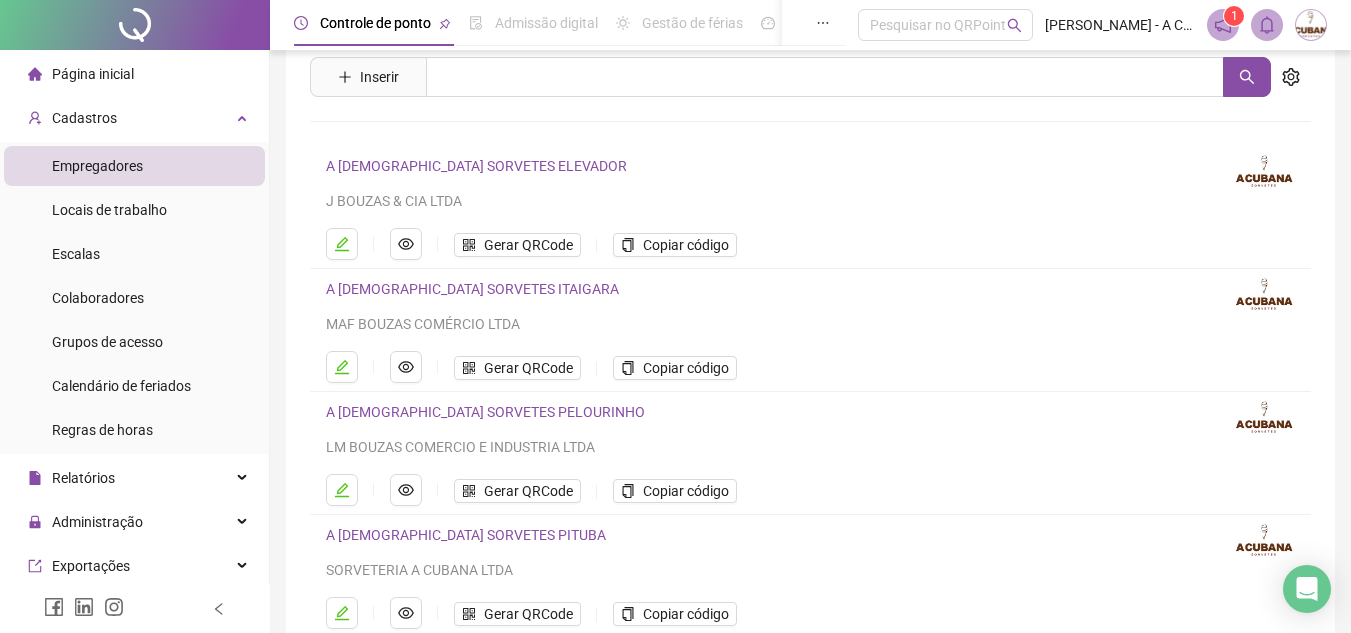 scroll, scrollTop: 100, scrollLeft: 0, axis: vertical 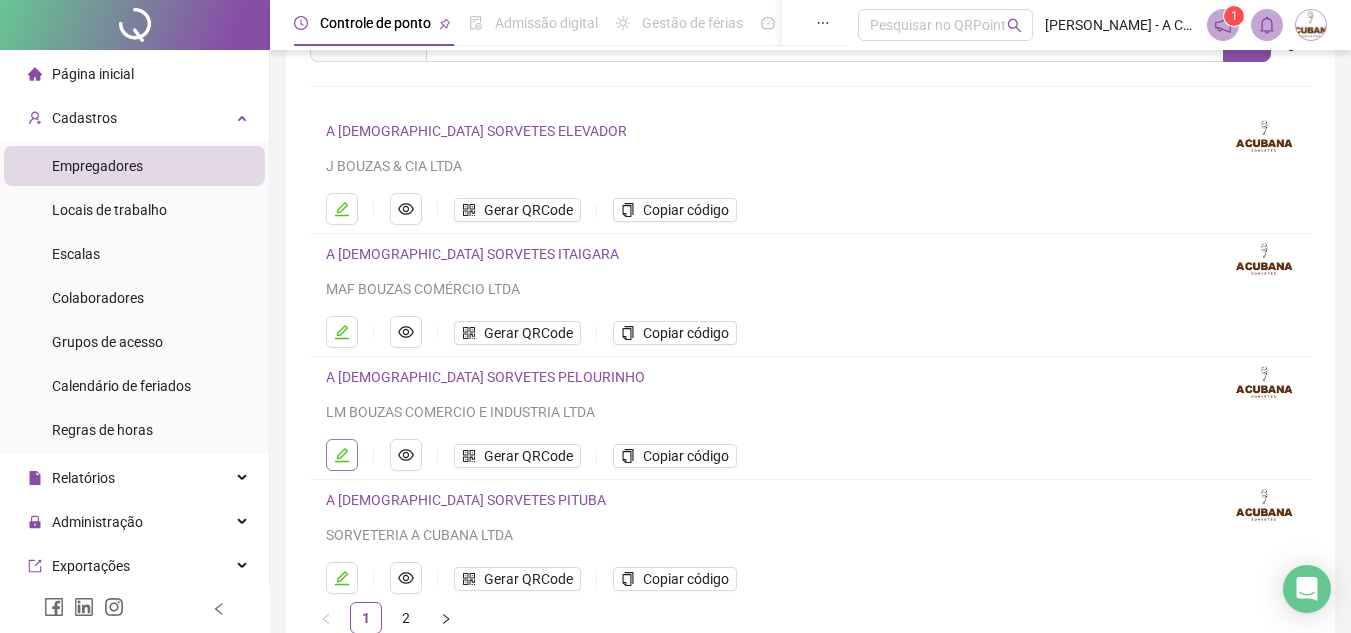 click 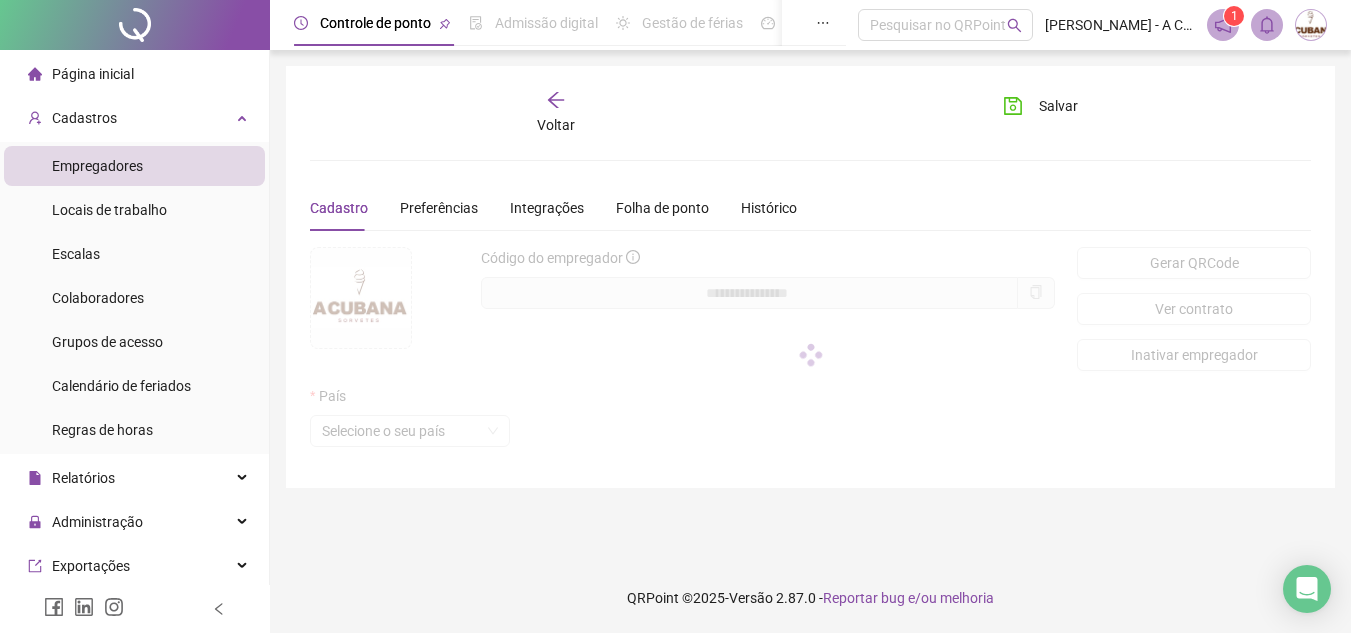 scroll, scrollTop: 0, scrollLeft: 0, axis: both 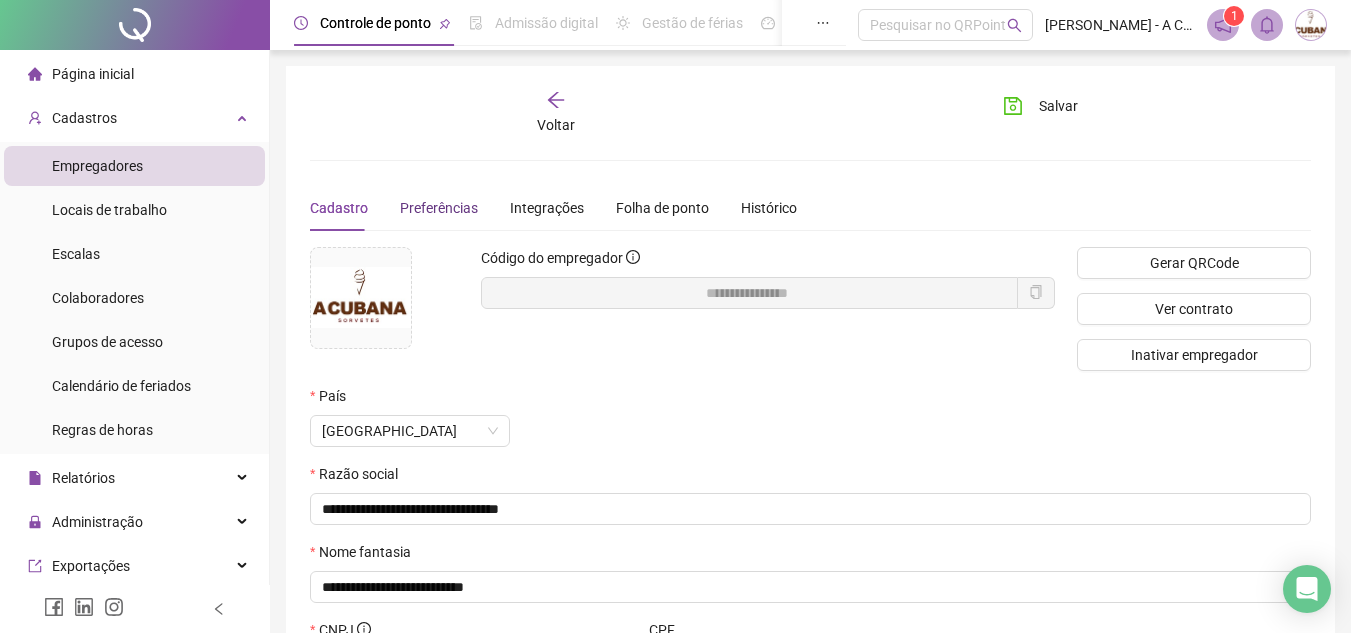 click on "Preferências" at bounding box center (439, 208) 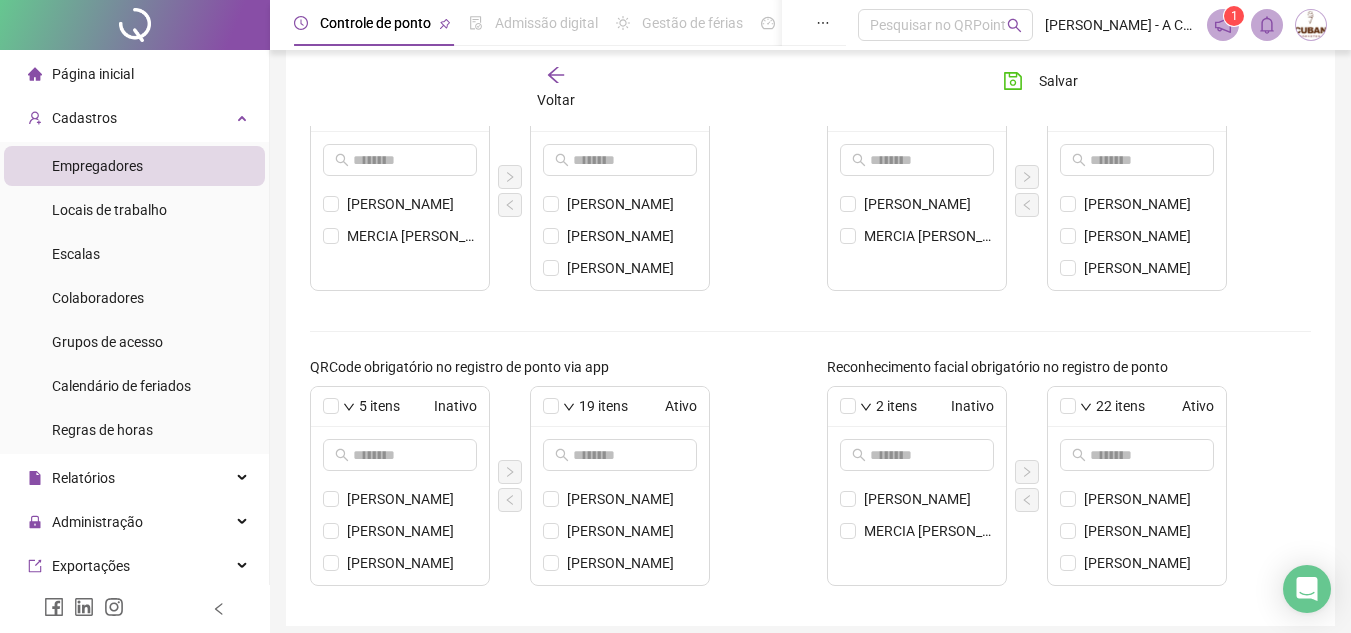 scroll, scrollTop: 779, scrollLeft: 0, axis: vertical 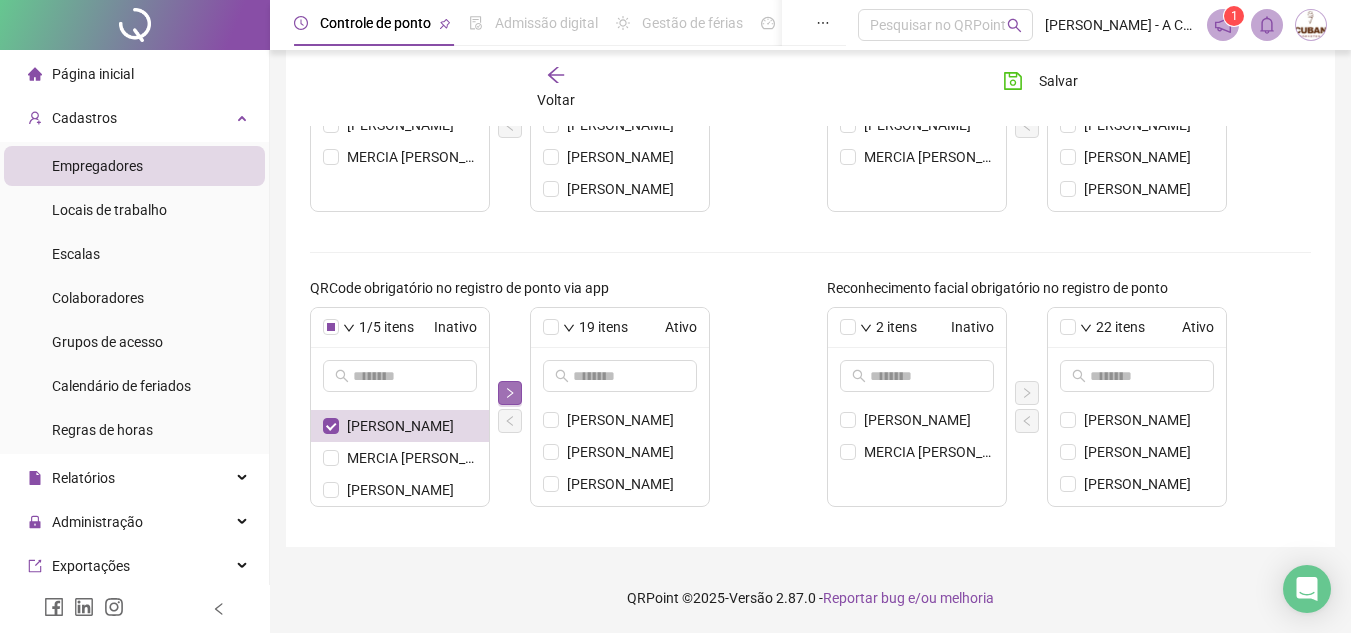 click 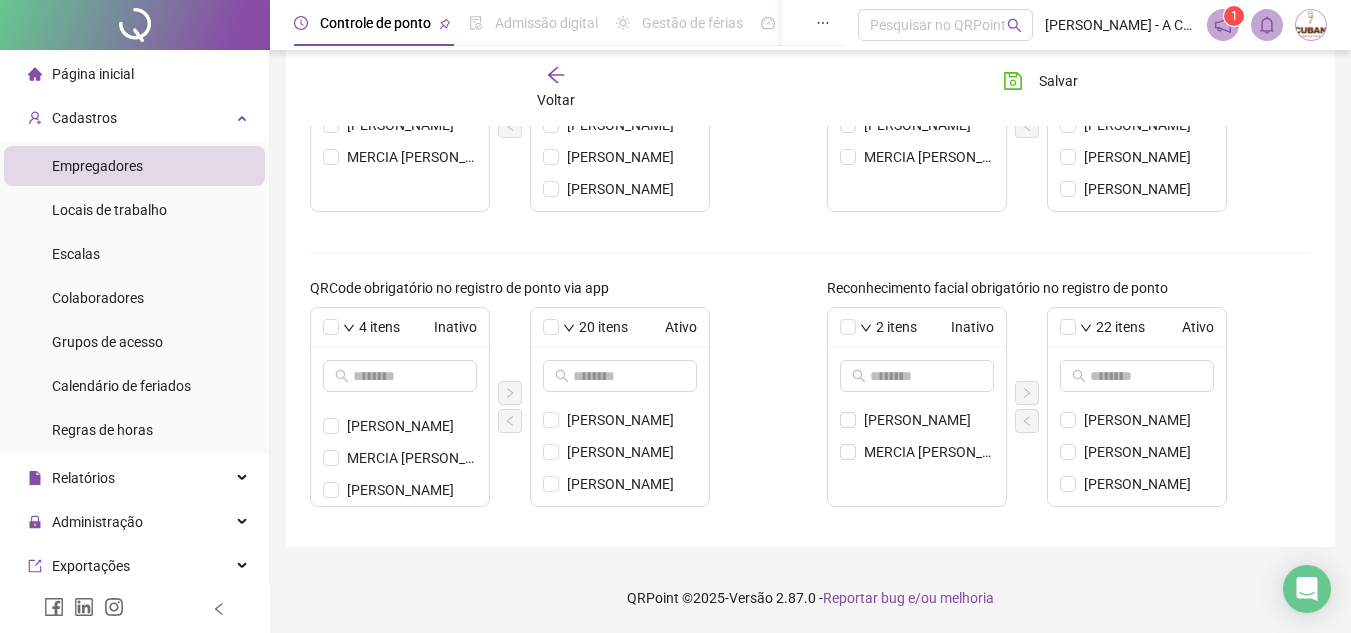 scroll, scrollTop: 0, scrollLeft: 0, axis: both 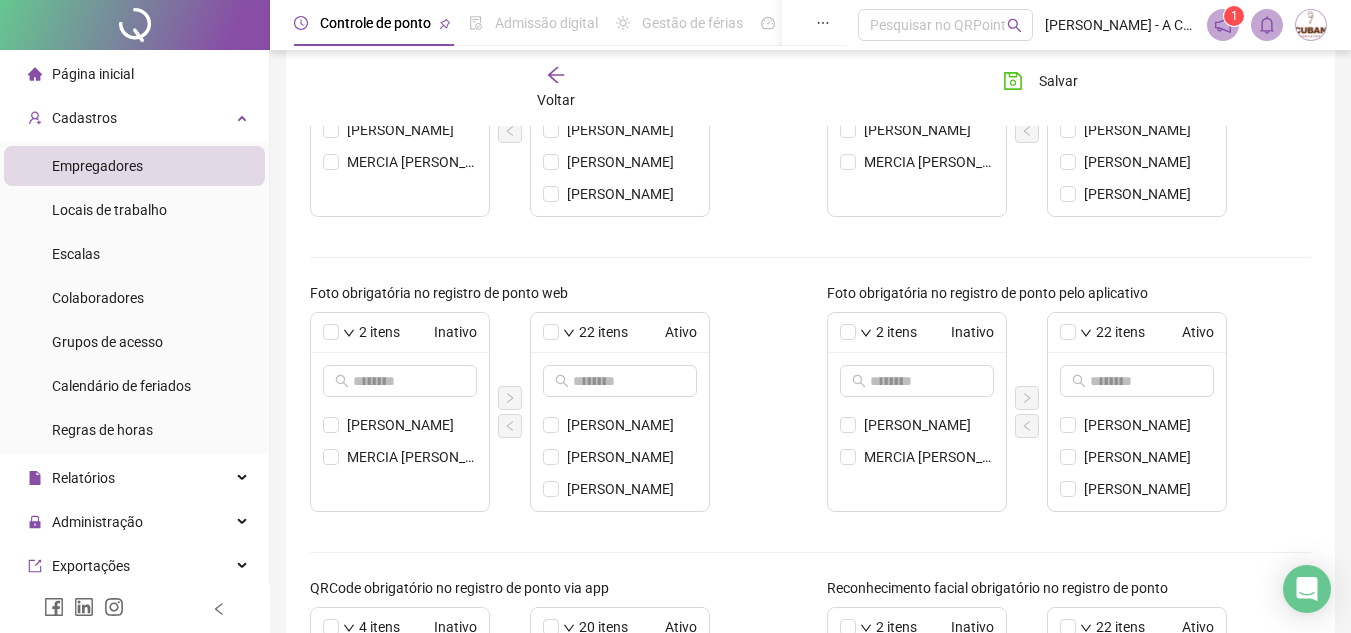 click 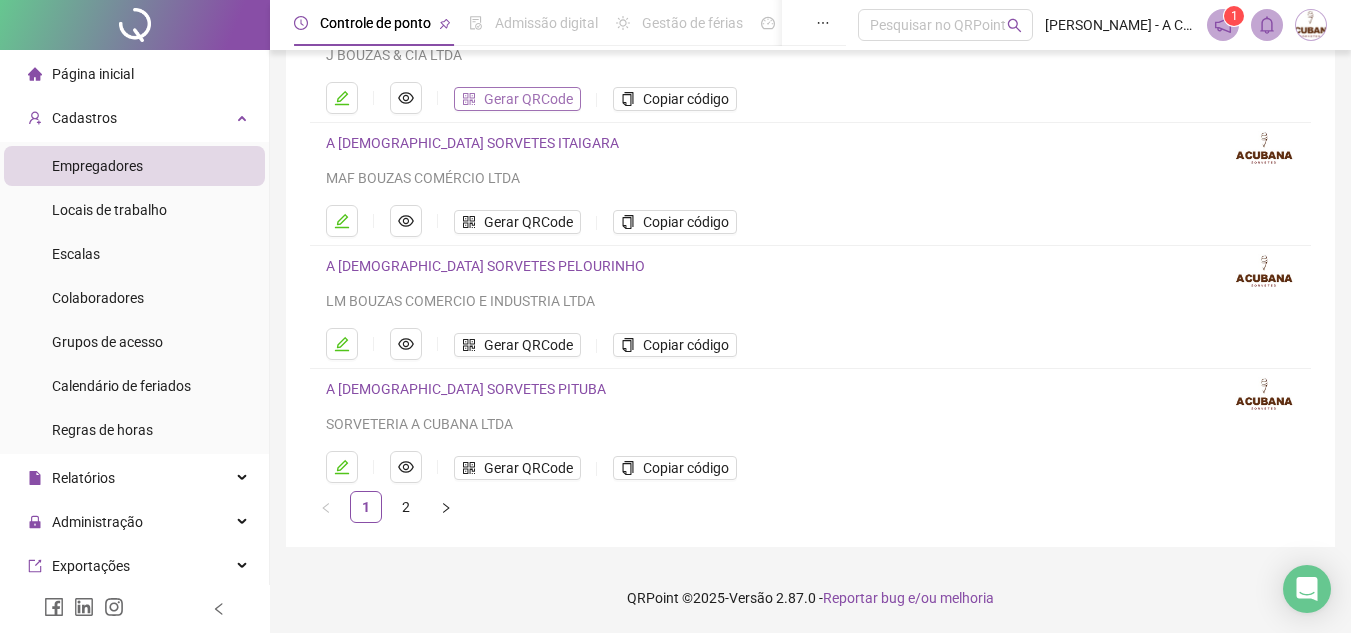 scroll, scrollTop: 211, scrollLeft: 0, axis: vertical 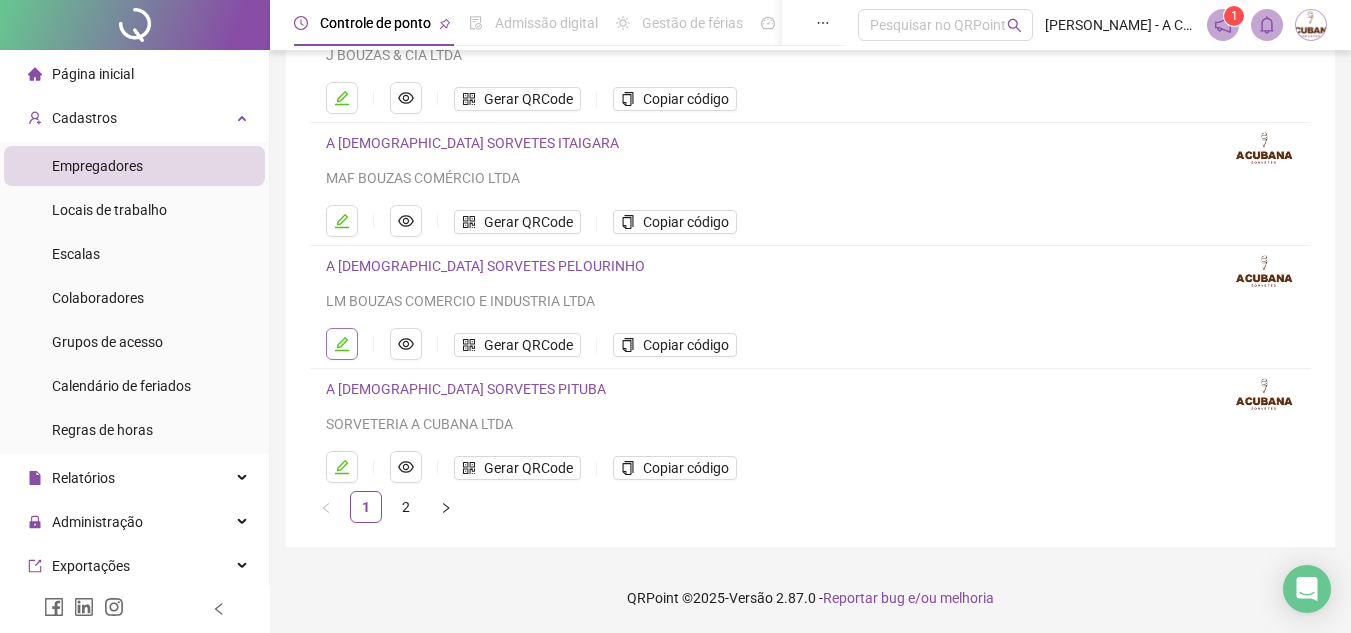 click at bounding box center (342, 344) 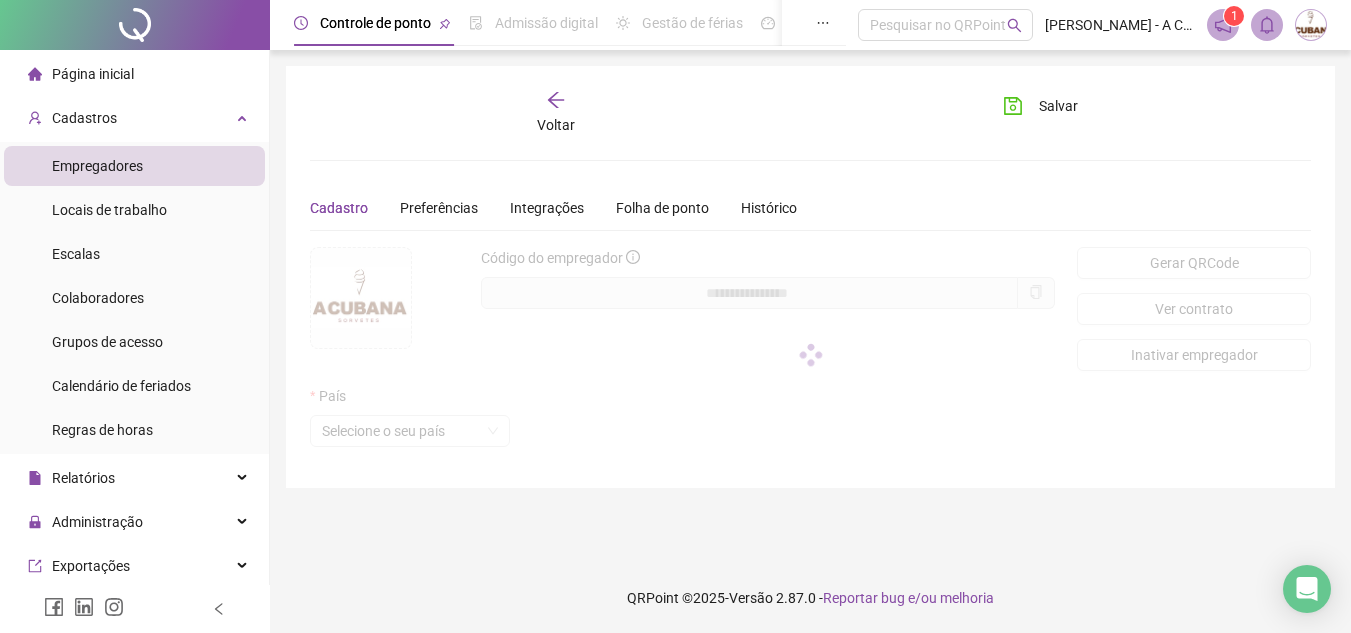 scroll, scrollTop: 0, scrollLeft: 0, axis: both 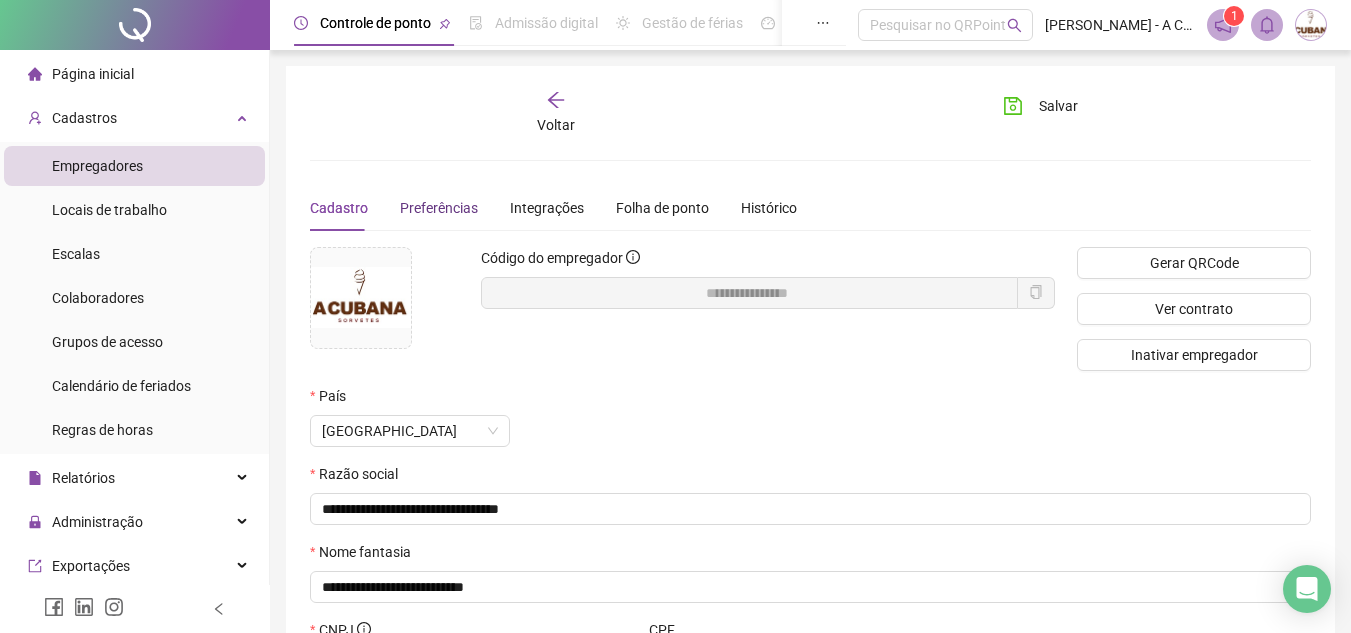 click on "Preferências" at bounding box center [439, 208] 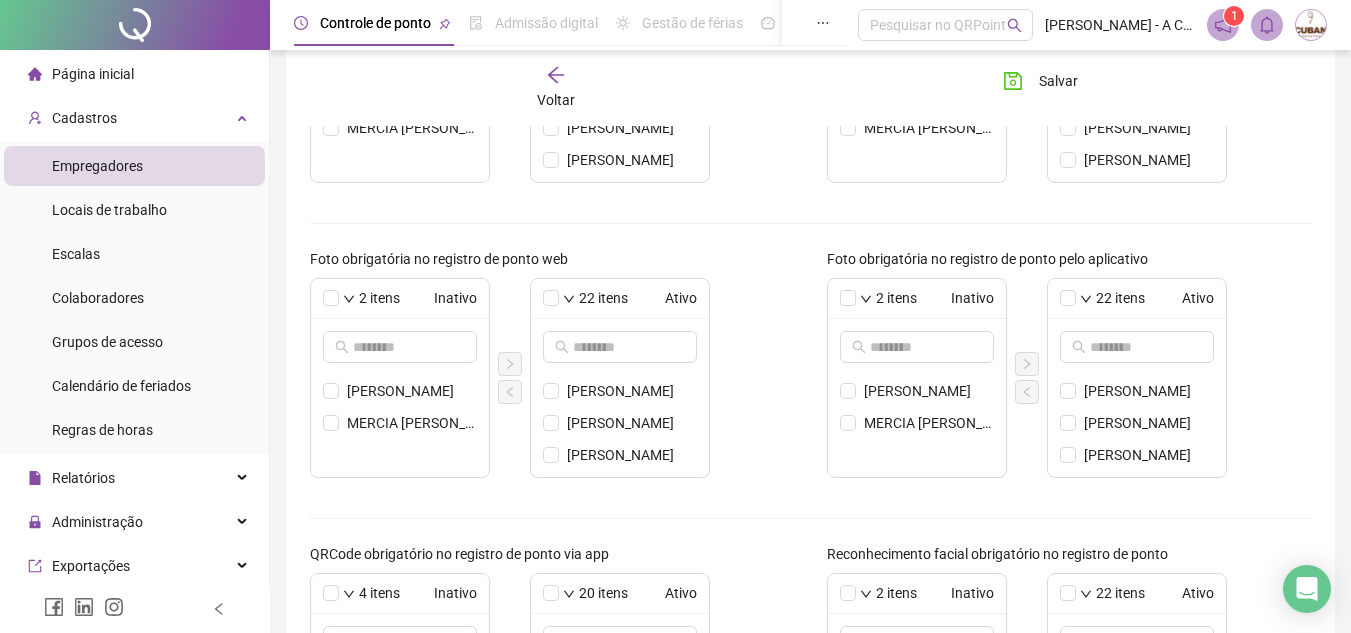 scroll, scrollTop: 779, scrollLeft: 0, axis: vertical 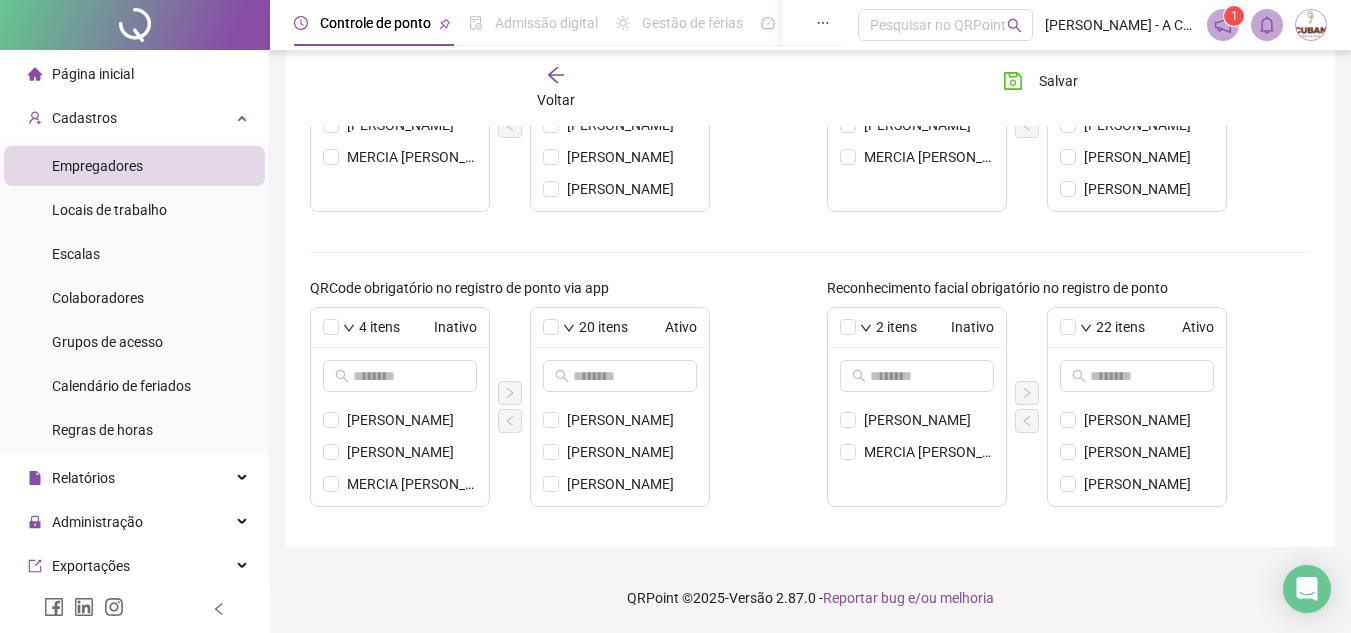 click on "Voltar" at bounding box center [557, 88] 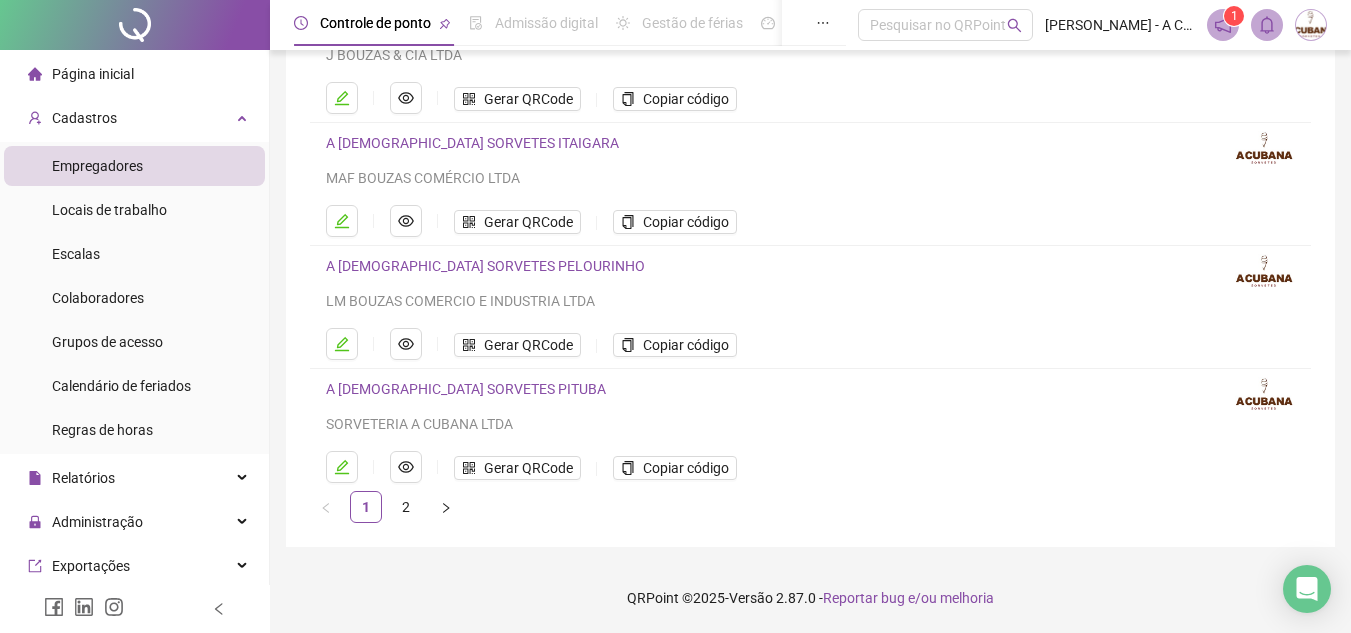 scroll, scrollTop: 211, scrollLeft: 0, axis: vertical 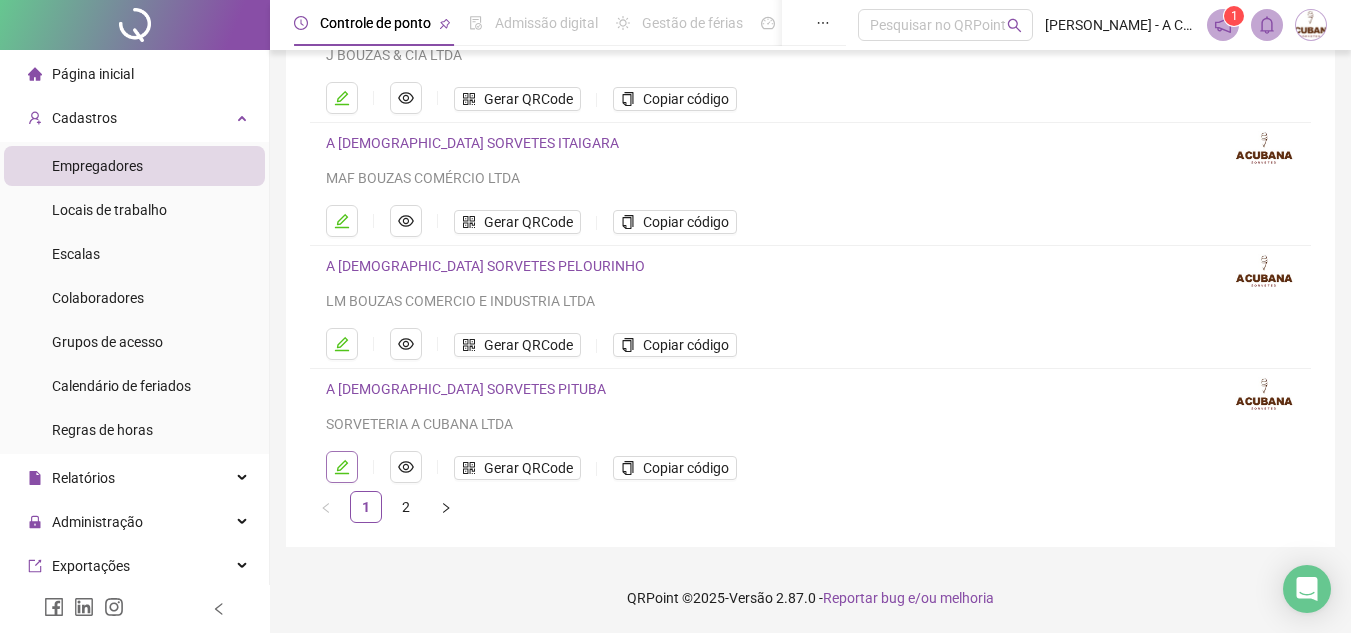 click at bounding box center (342, 467) 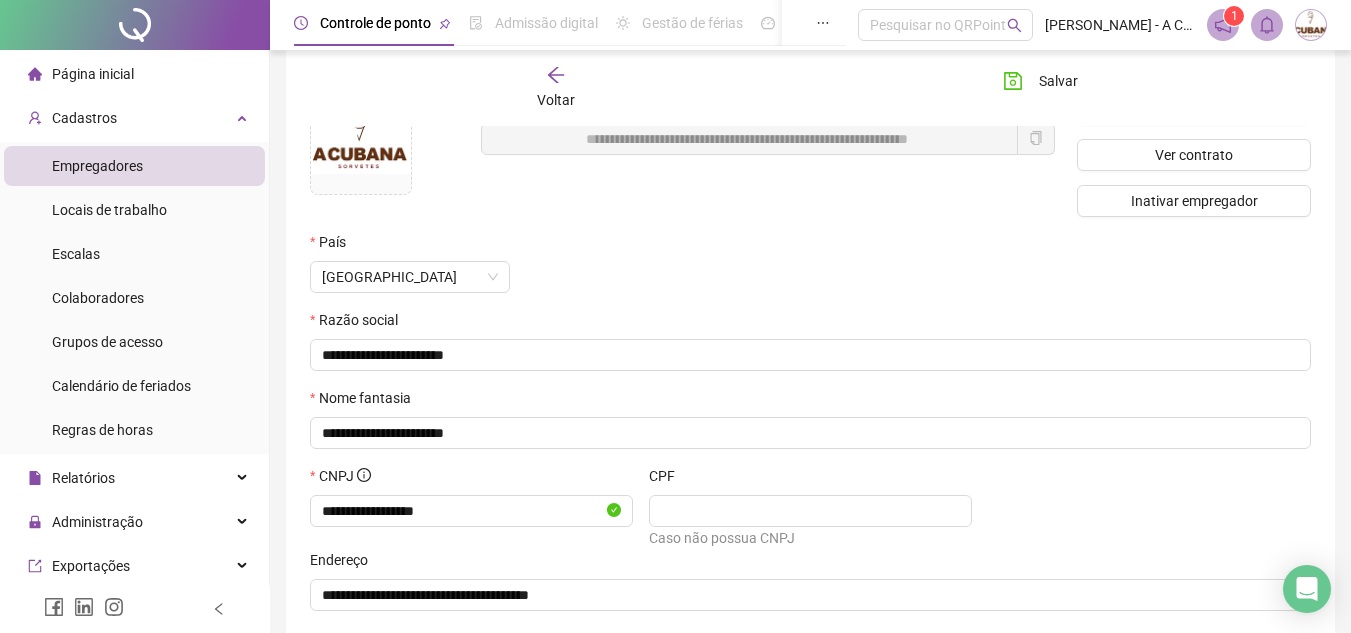 scroll, scrollTop: 0, scrollLeft: 0, axis: both 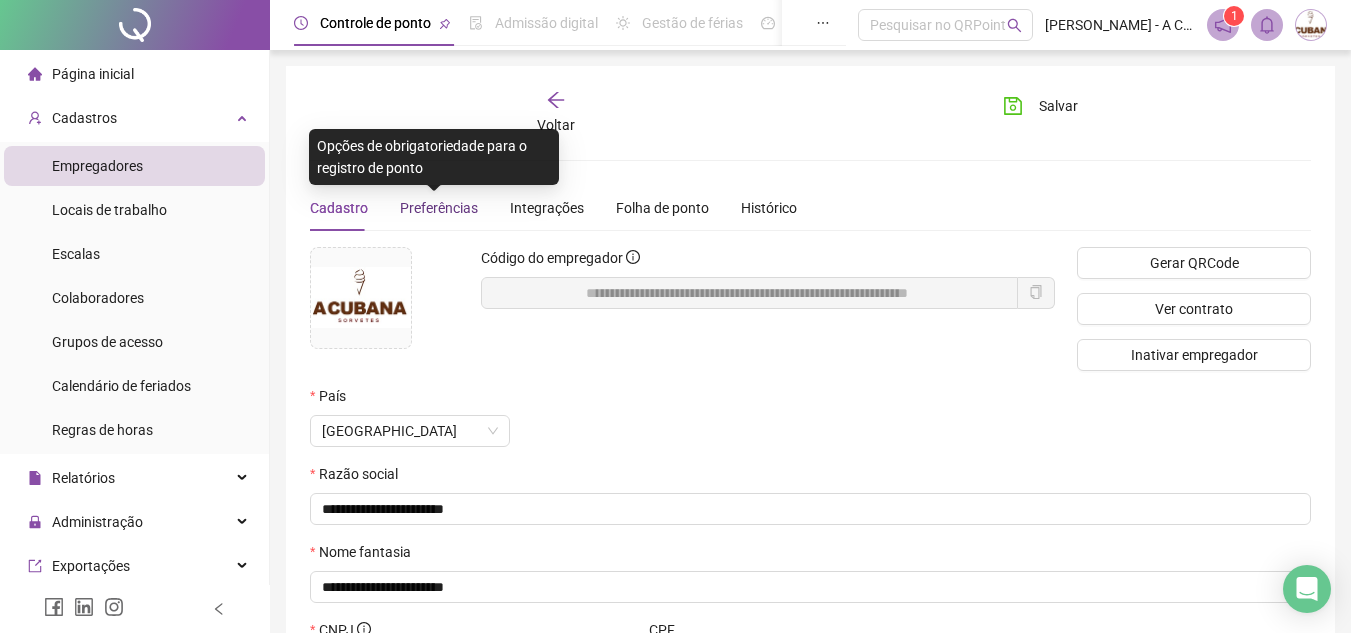 click on "Preferências" at bounding box center [439, 208] 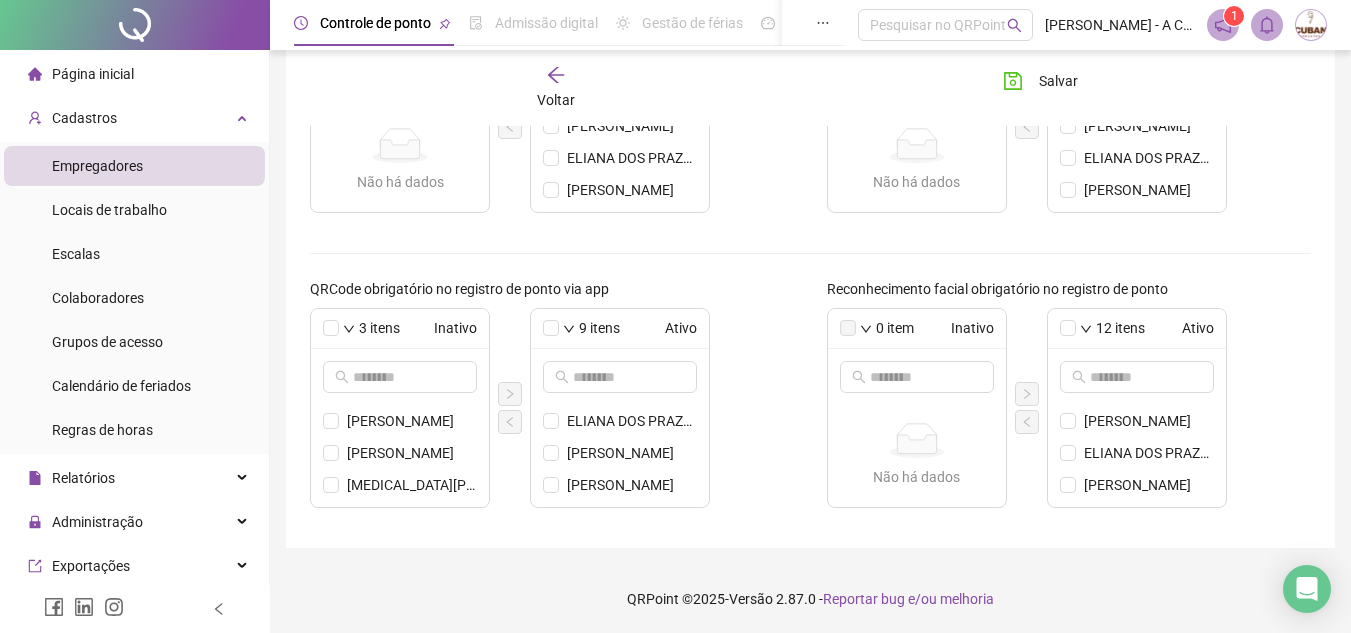 scroll, scrollTop: 779, scrollLeft: 0, axis: vertical 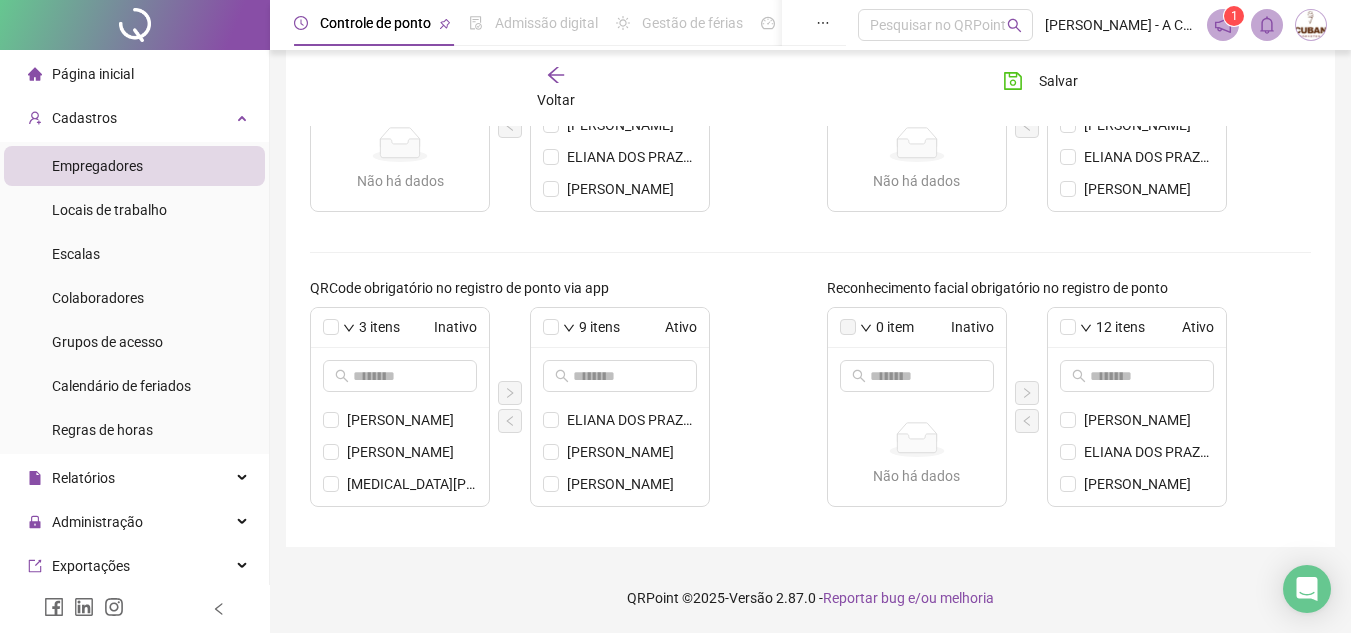 click on "Voltar" at bounding box center [557, 88] 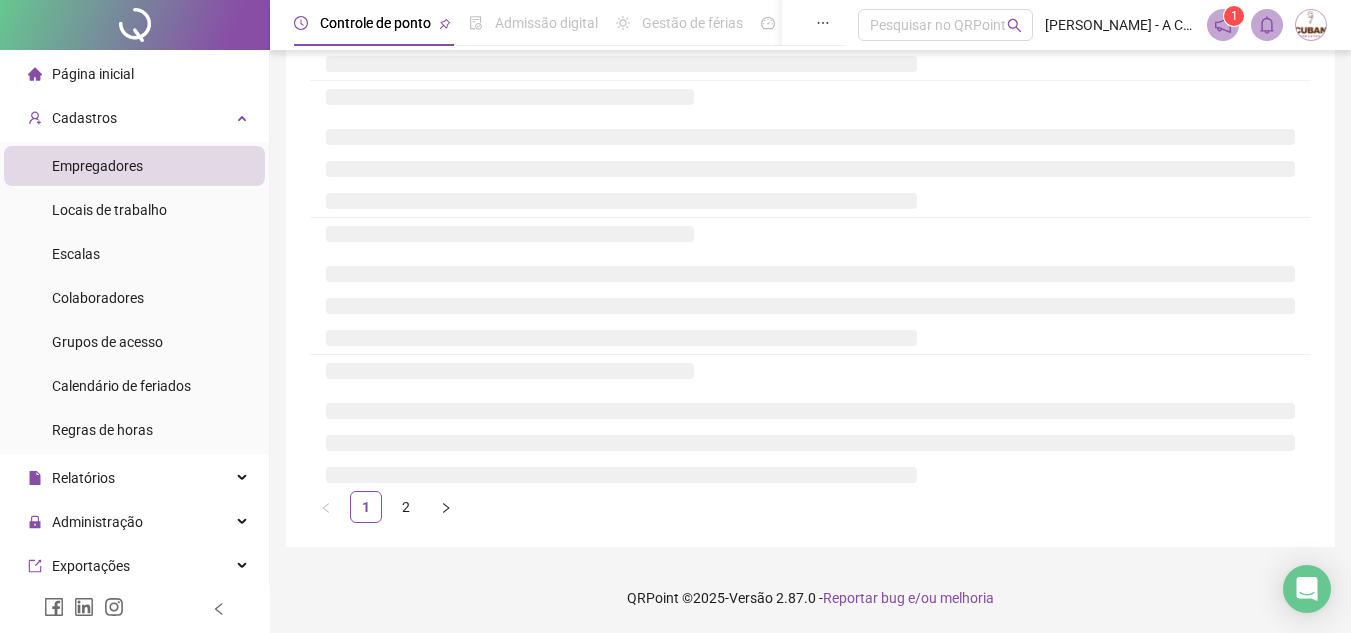 scroll, scrollTop: 211, scrollLeft: 0, axis: vertical 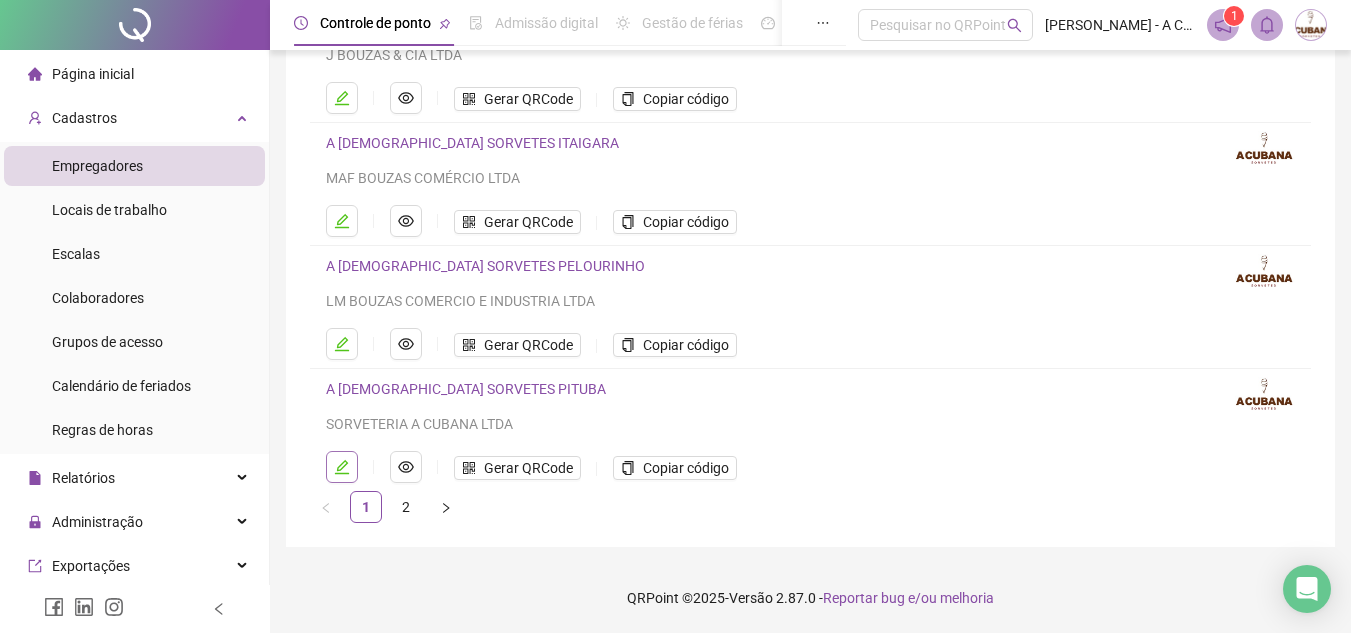 click 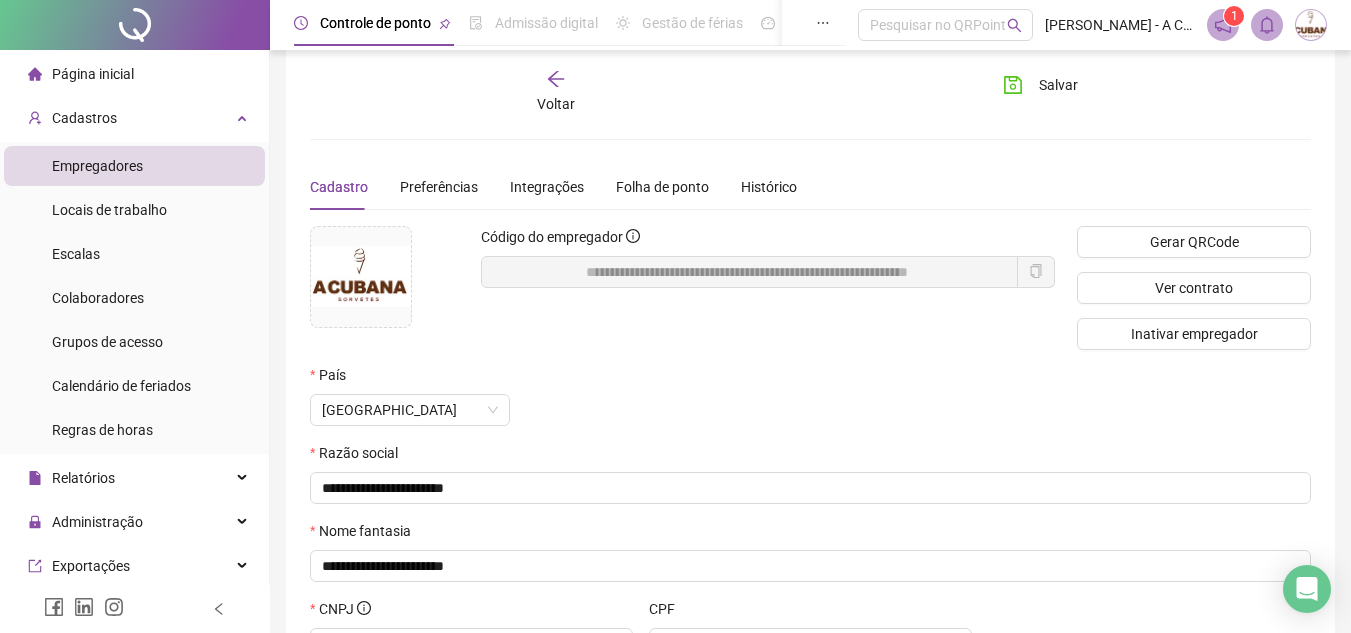 scroll, scrollTop: 0, scrollLeft: 0, axis: both 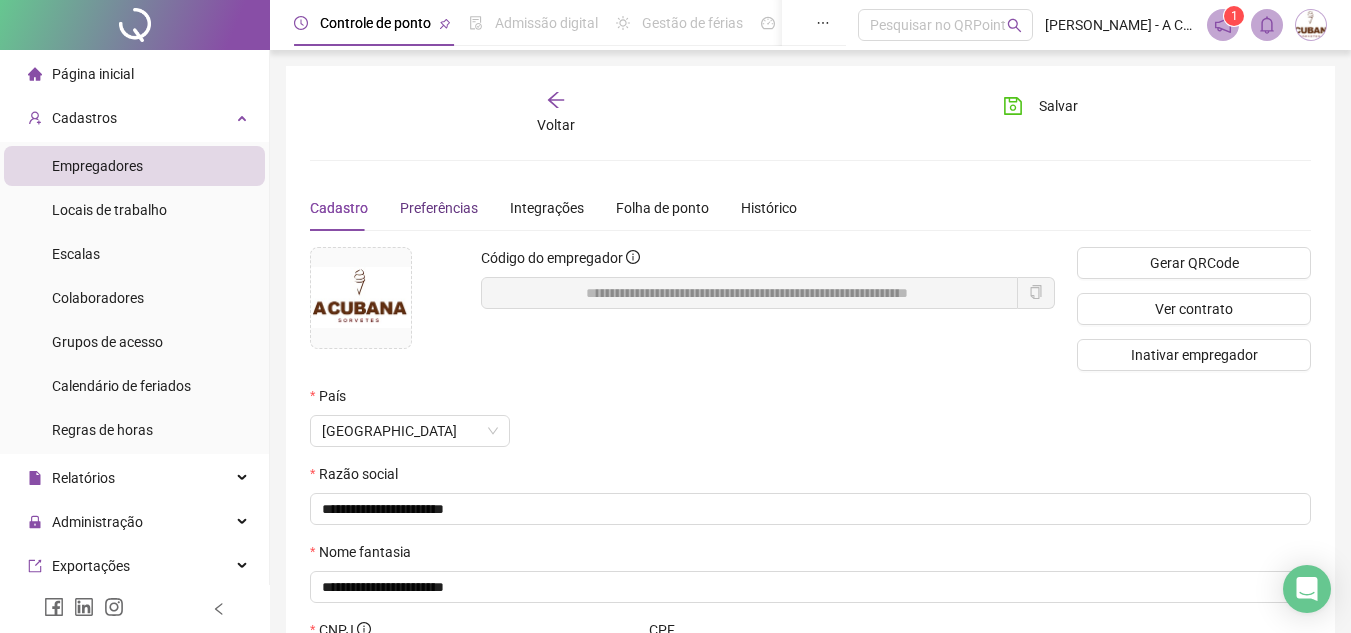 click on "Preferências" at bounding box center (439, 208) 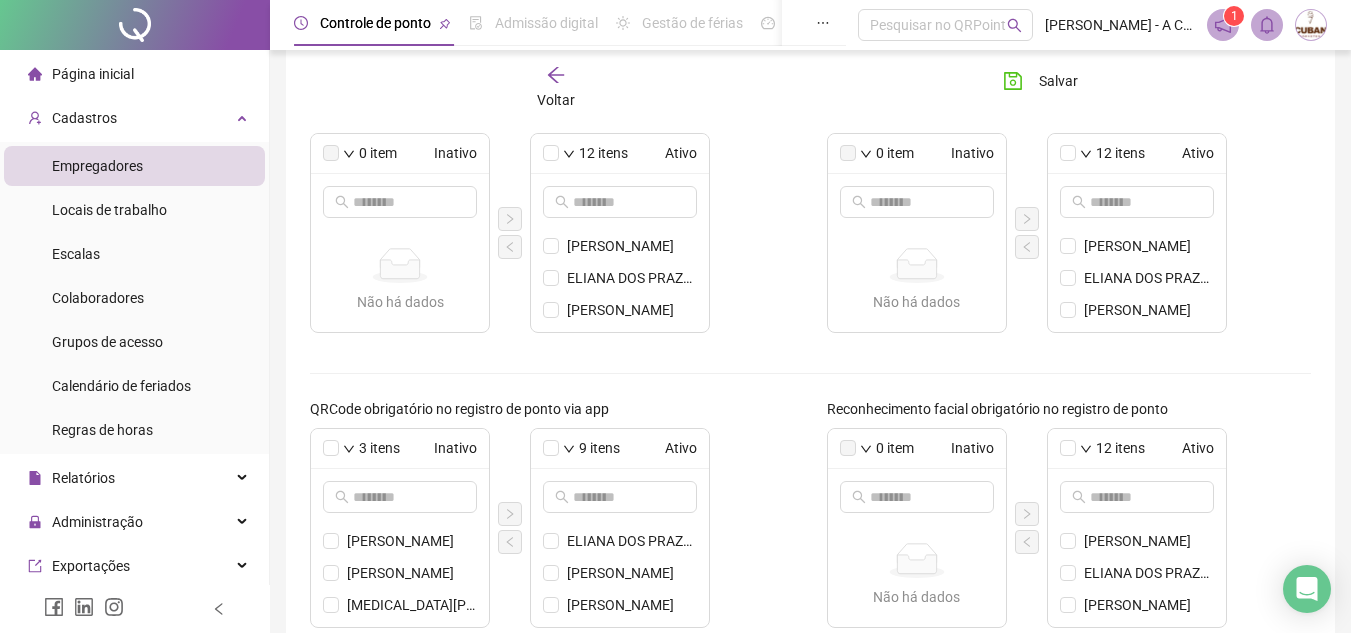 scroll, scrollTop: 779, scrollLeft: 0, axis: vertical 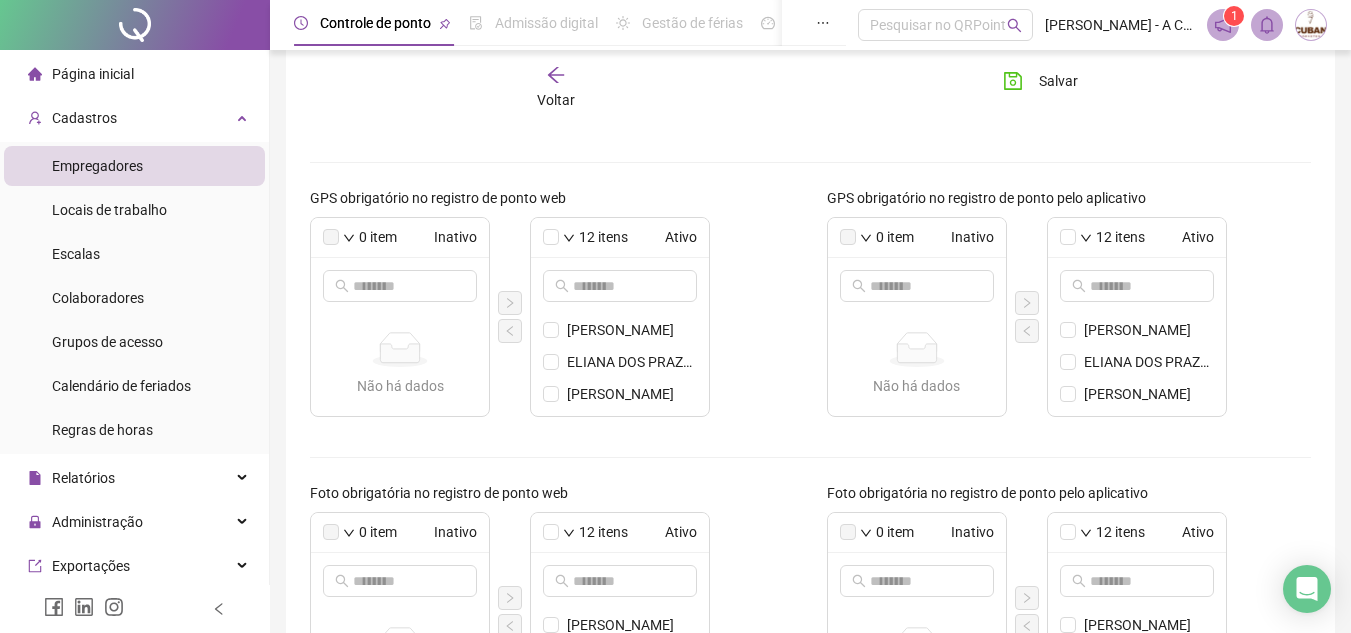click 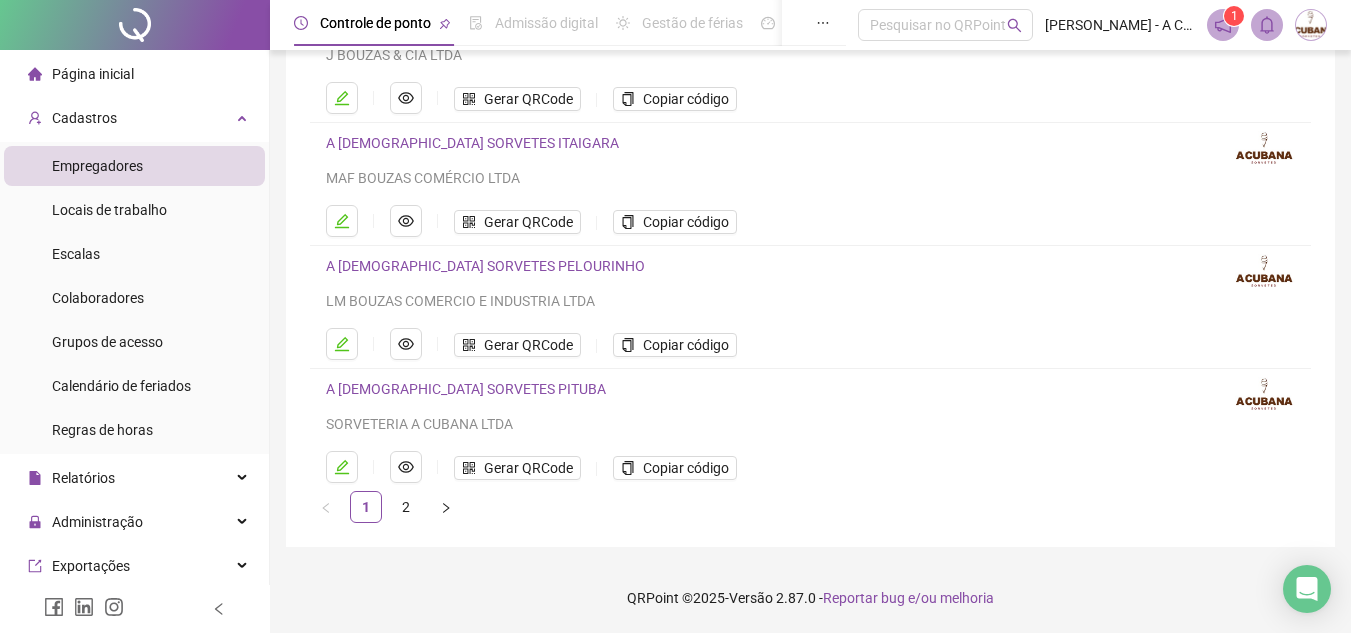 scroll, scrollTop: 111, scrollLeft: 0, axis: vertical 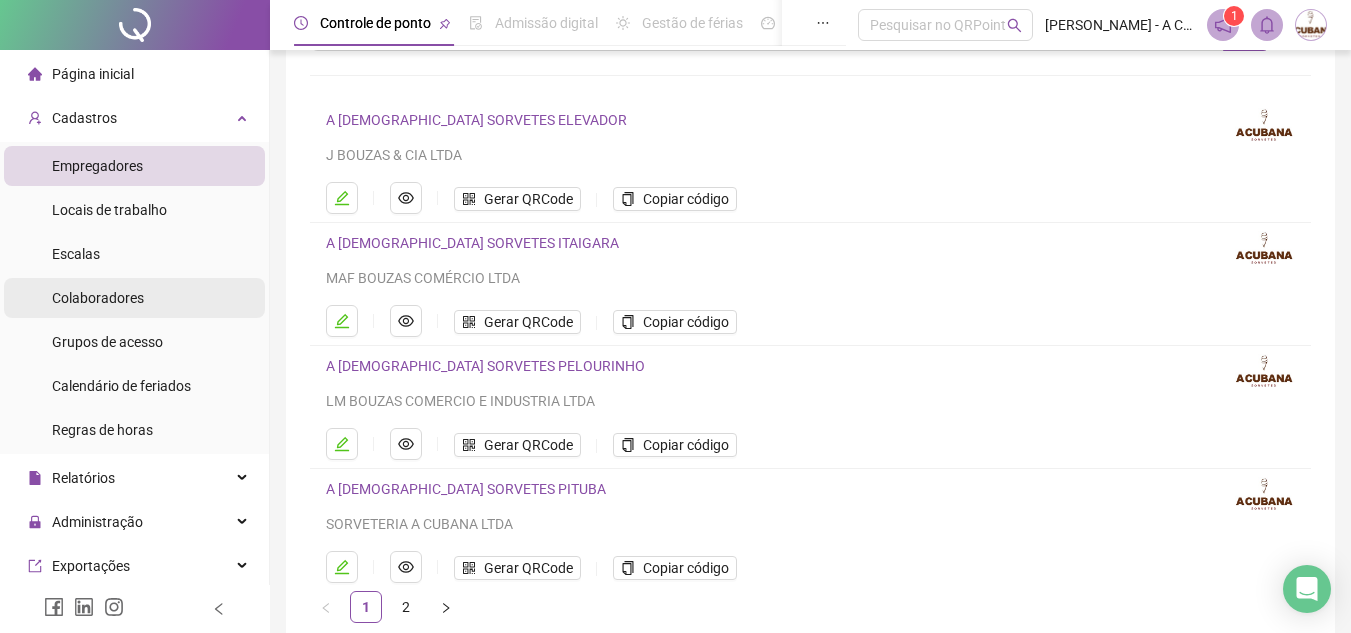 click on "Colaboradores" at bounding box center (98, 298) 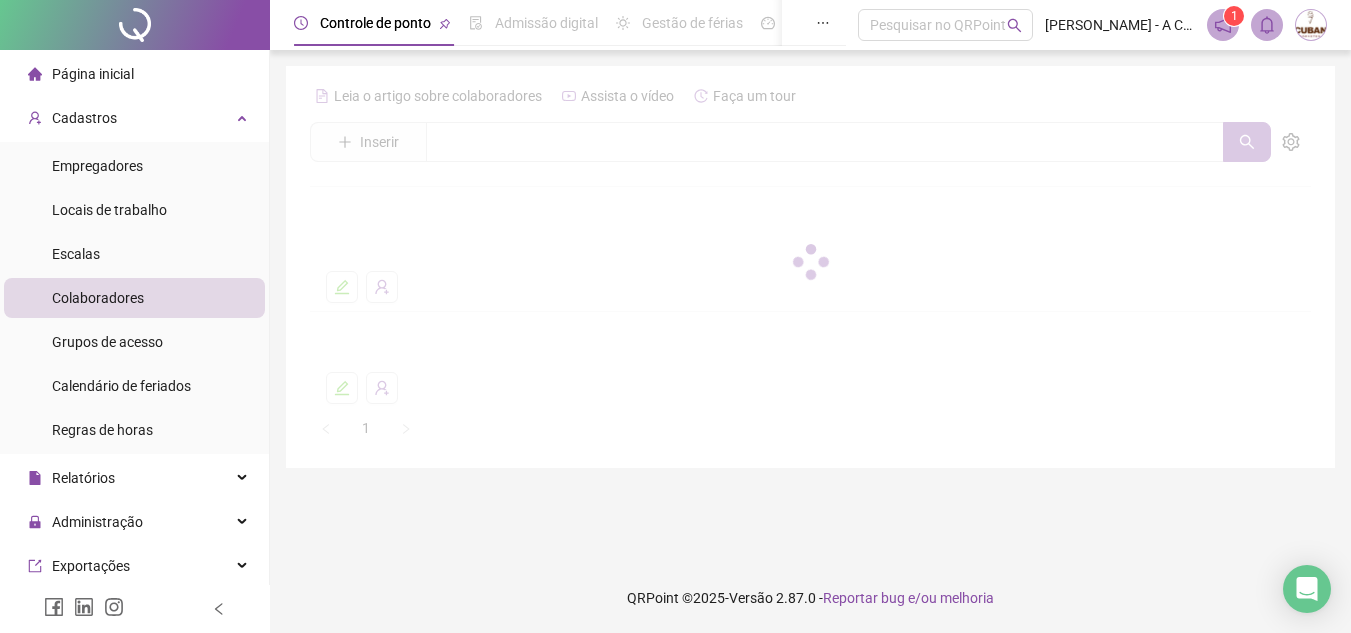 scroll, scrollTop: 0, scrollLeft: 0, axis: both 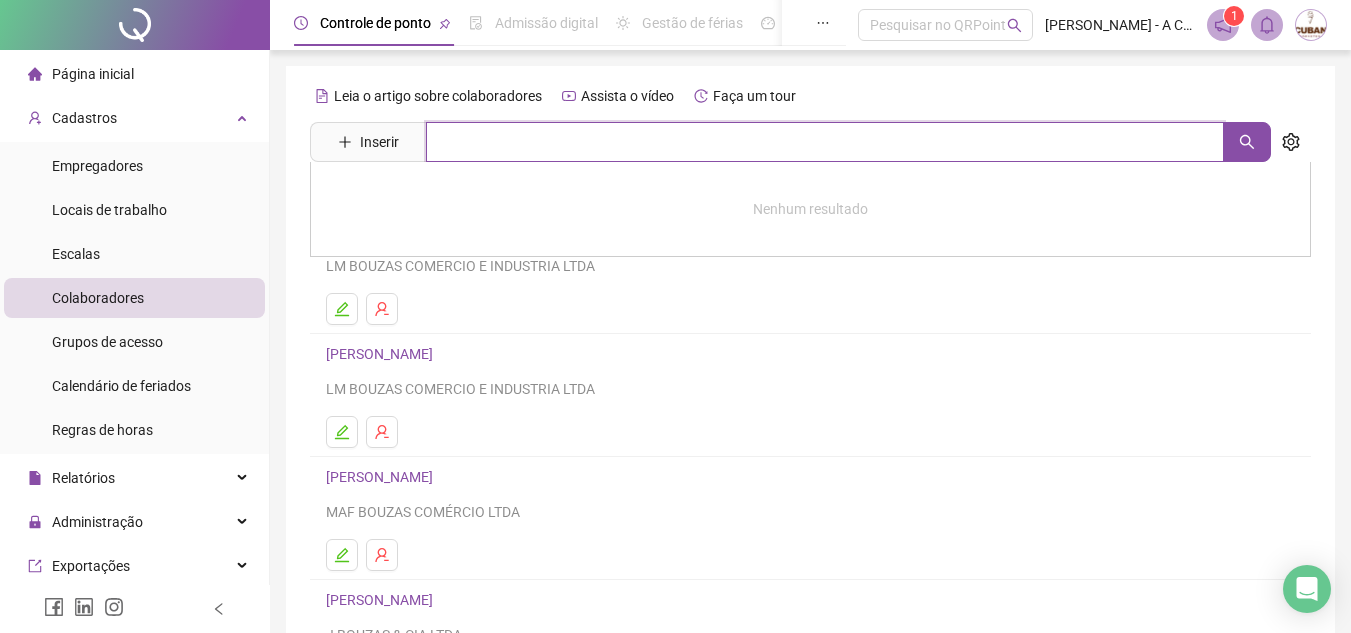 click at bounding box center (825, 142) 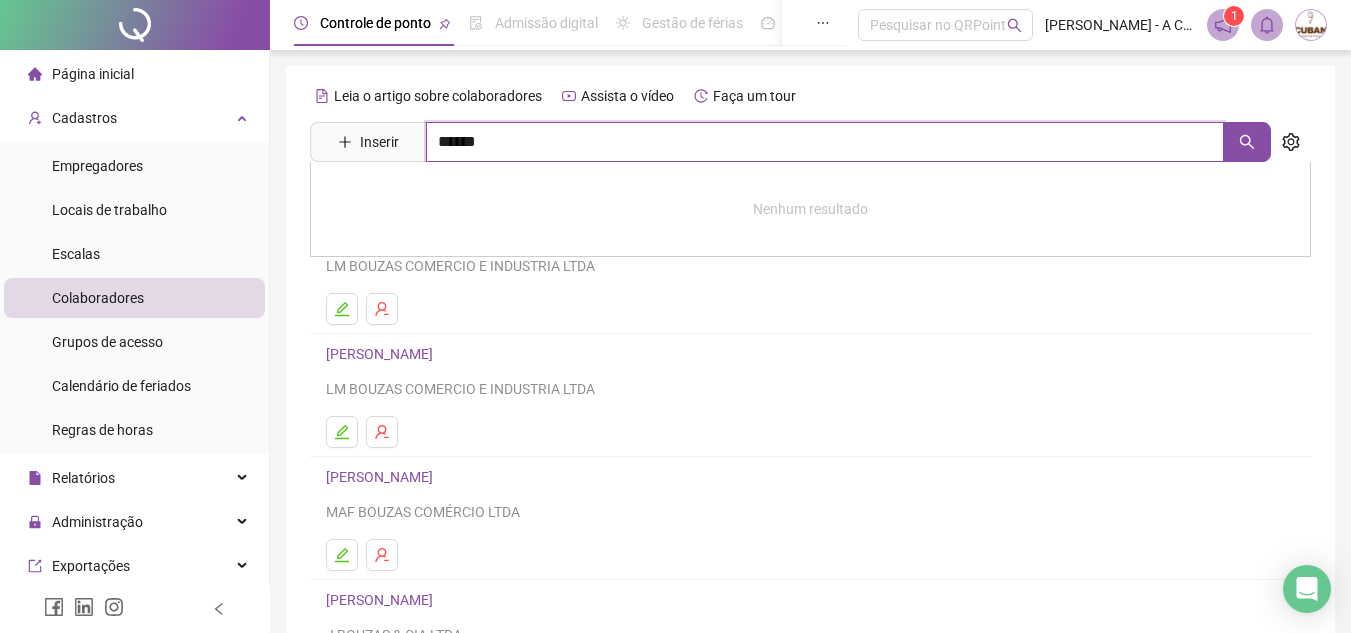 type on "******" 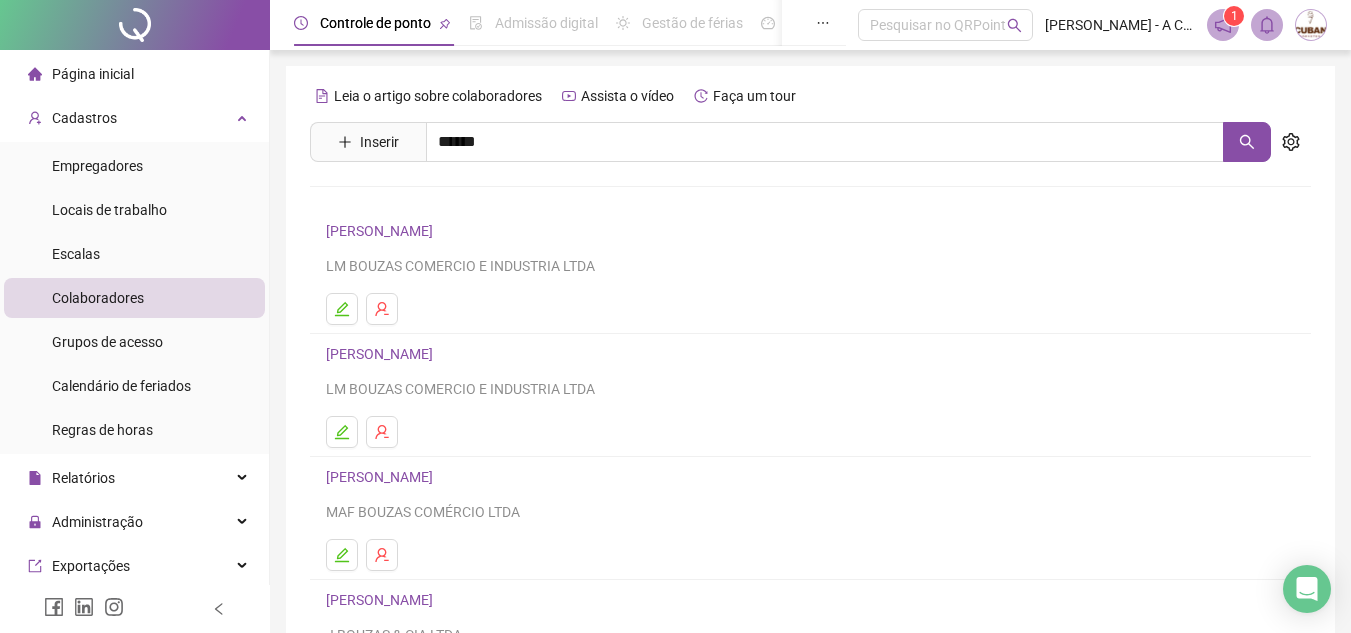 click on "ELIANA DOS PRAZERES [PERSON_NAME]" at bounding box center (476, 201) 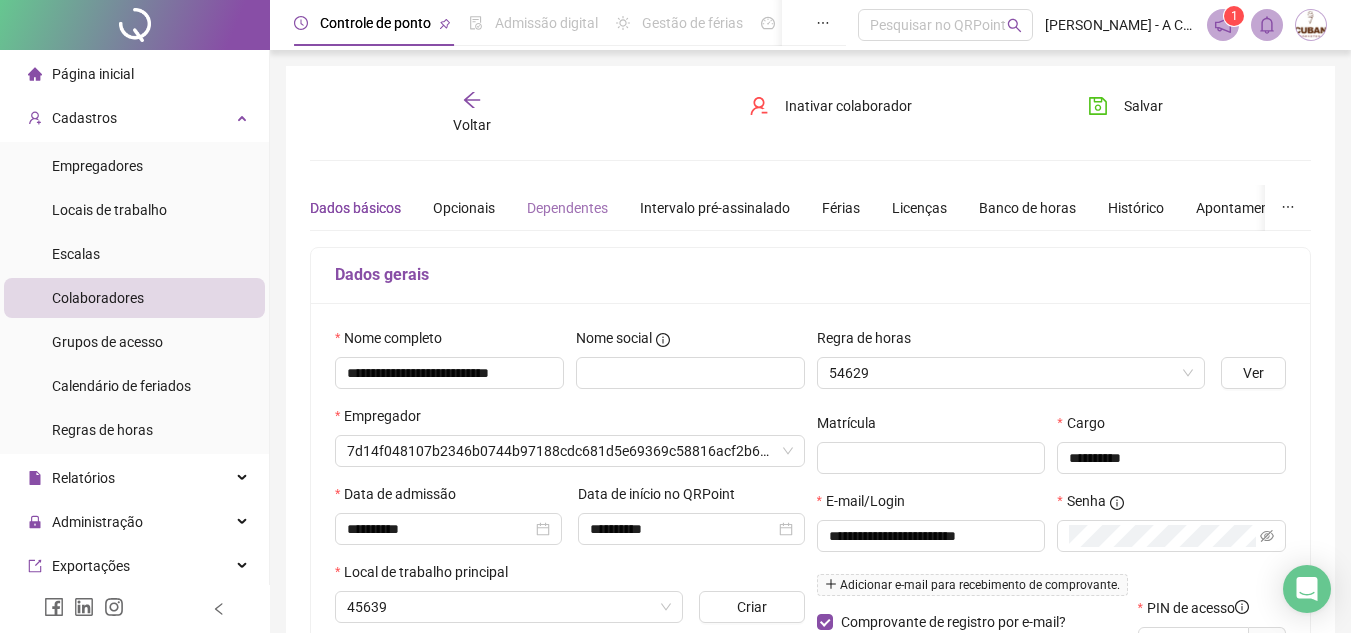 type on "**********" 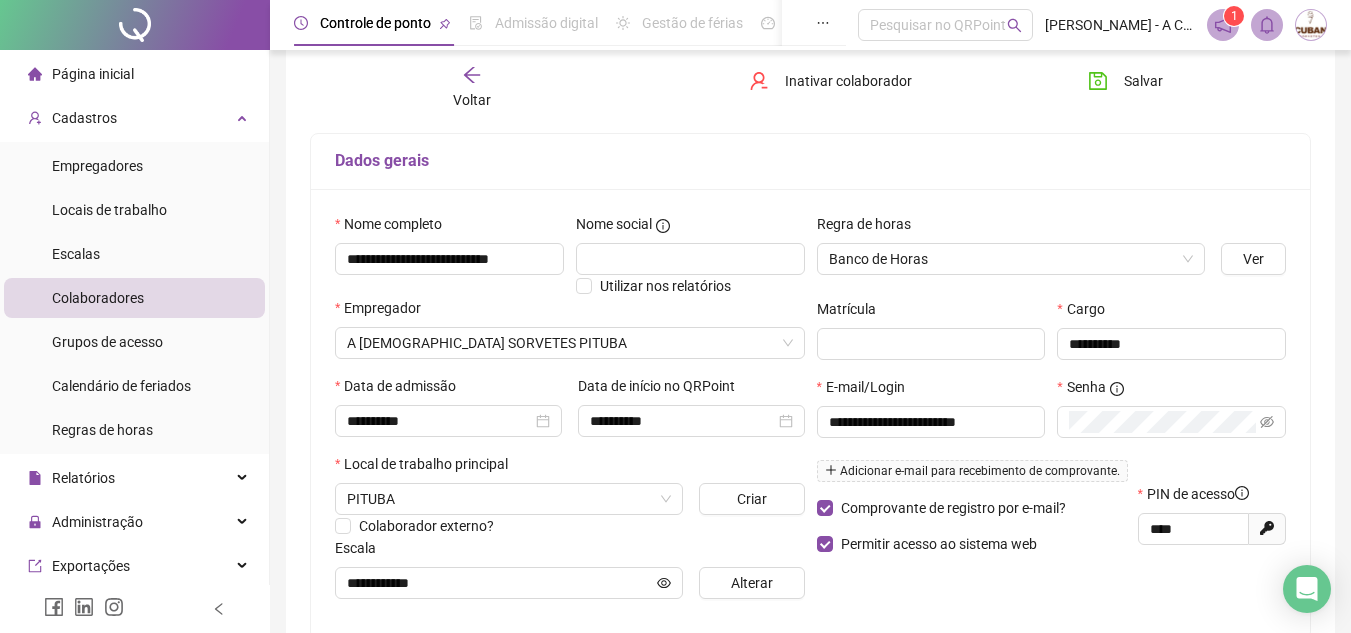scroll, scrollTop: 108, scrollLeft: 0, axis: vertical 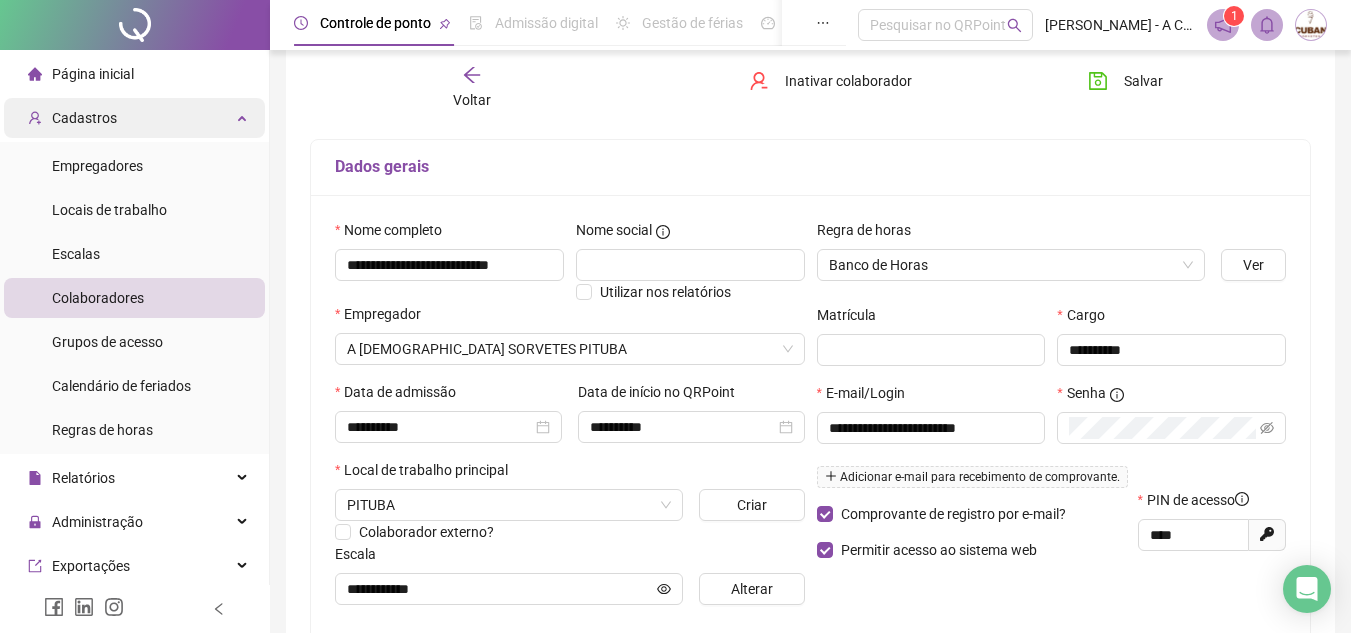 click on "Cadastros" at bounding box center [72, 118] 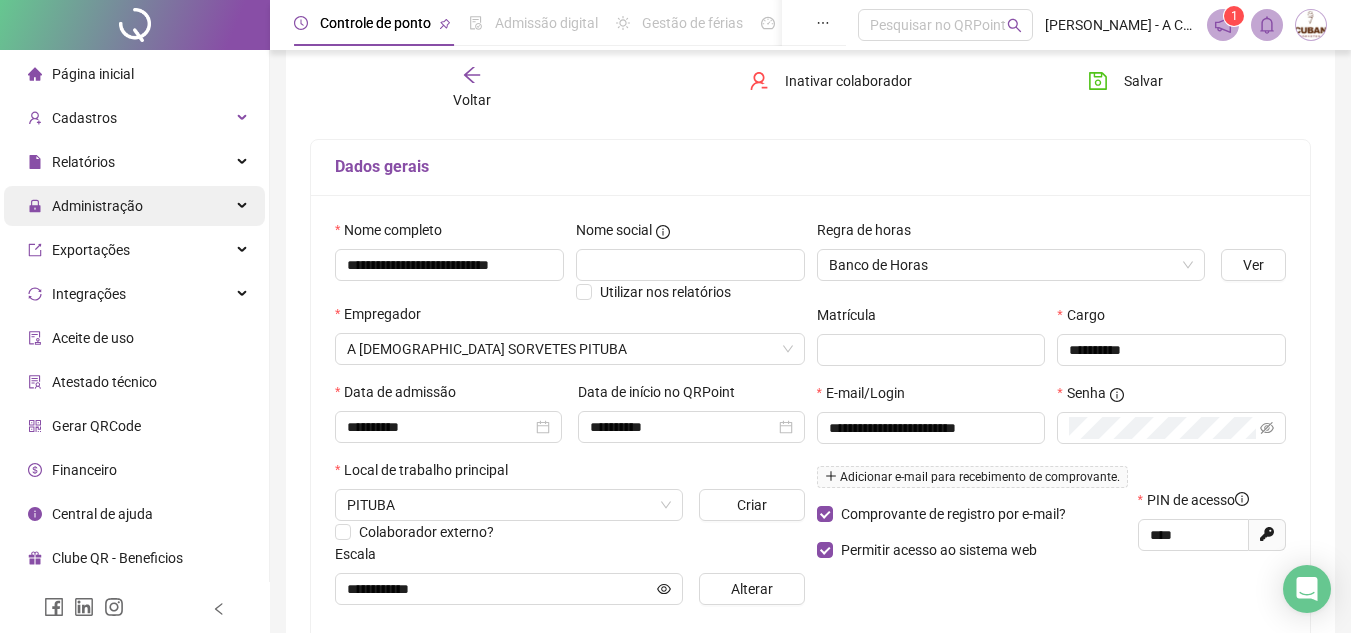 click on "Administração" at bounding box center (85, 206) 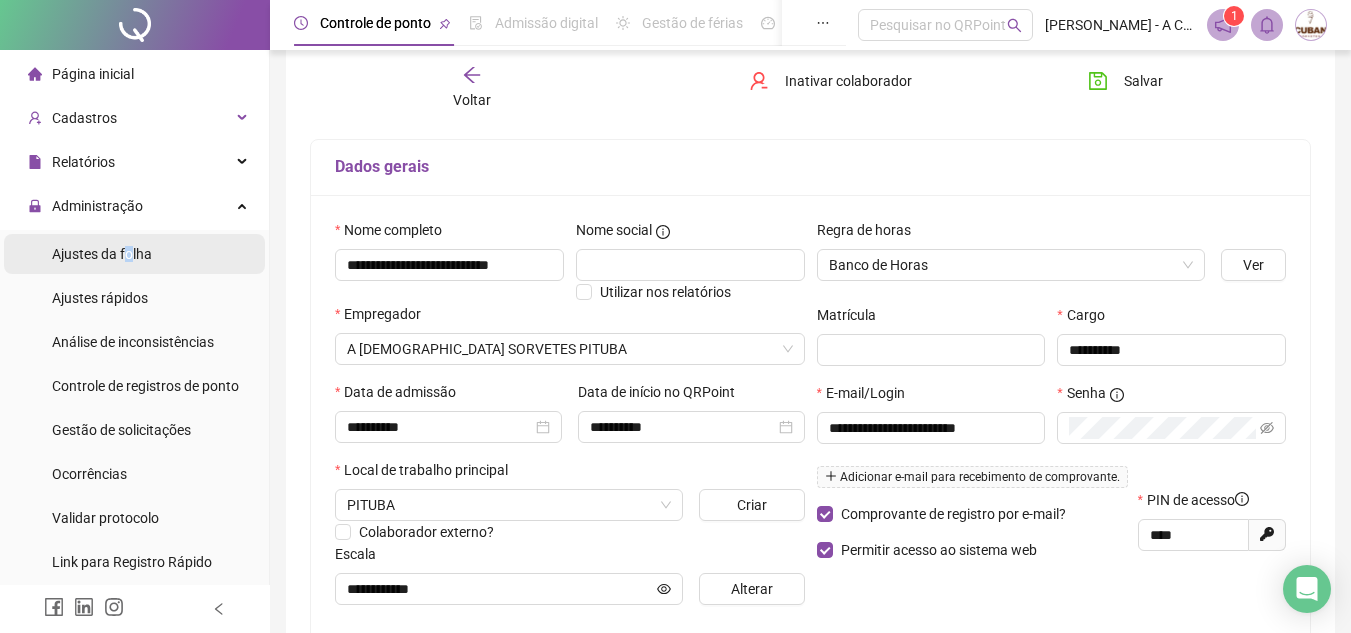 click on "Ajustes da folha" at bounding box center (102, 254) 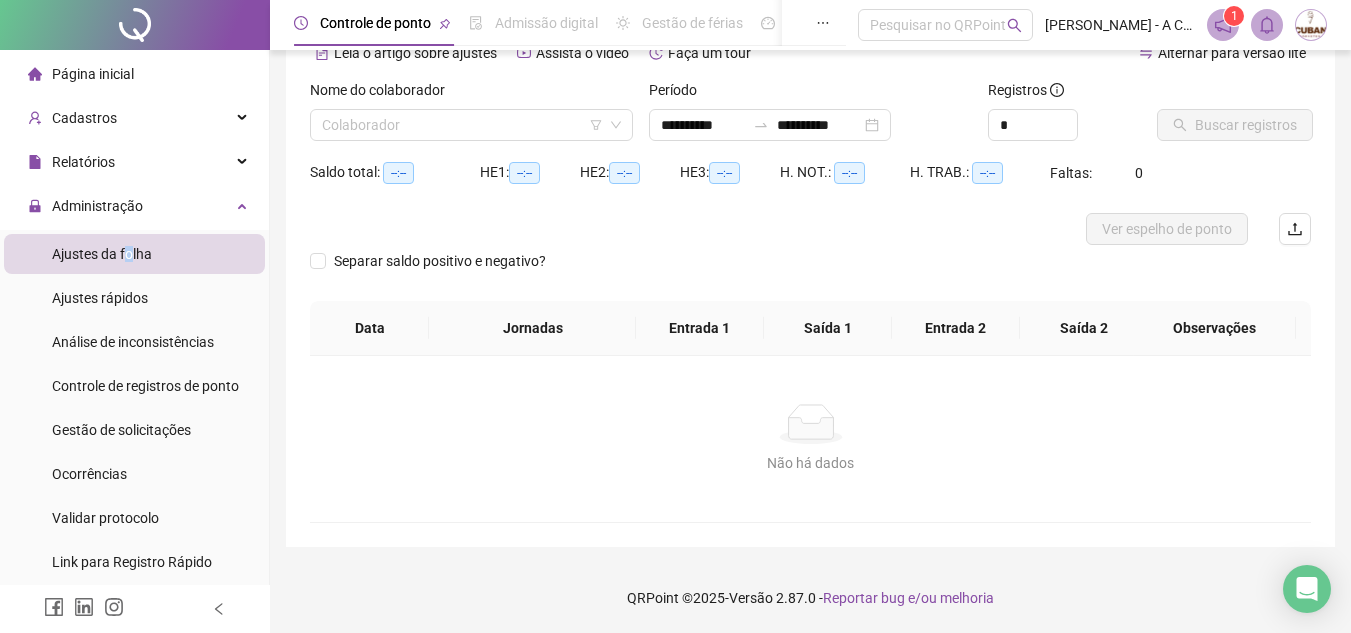scroll, scrollTop: 105, scrollLeft: 0, axis: vertical 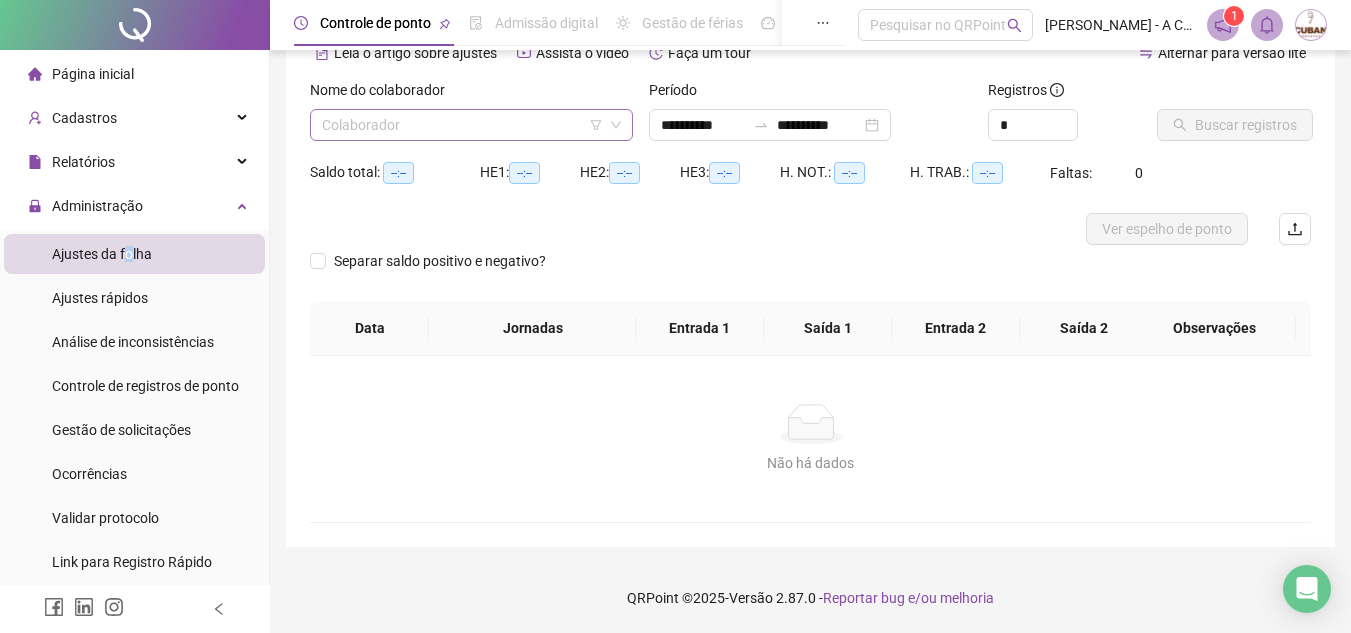 click at bounding box center (465, 125) 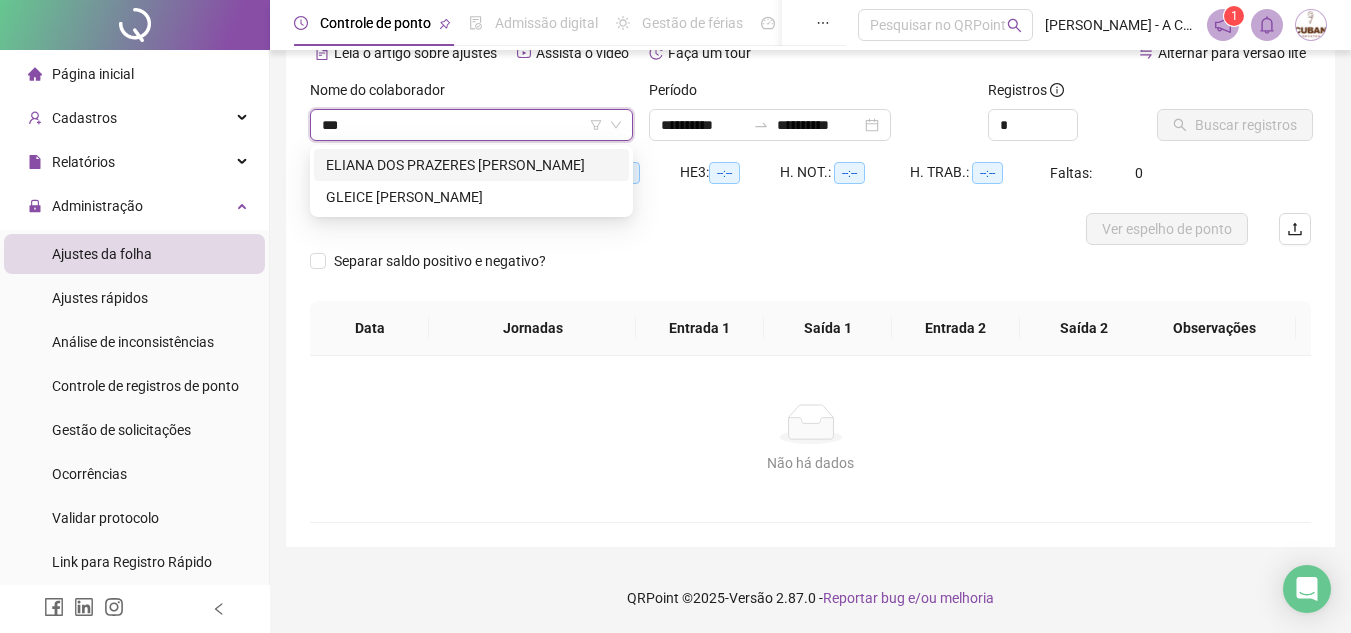 type on "****" 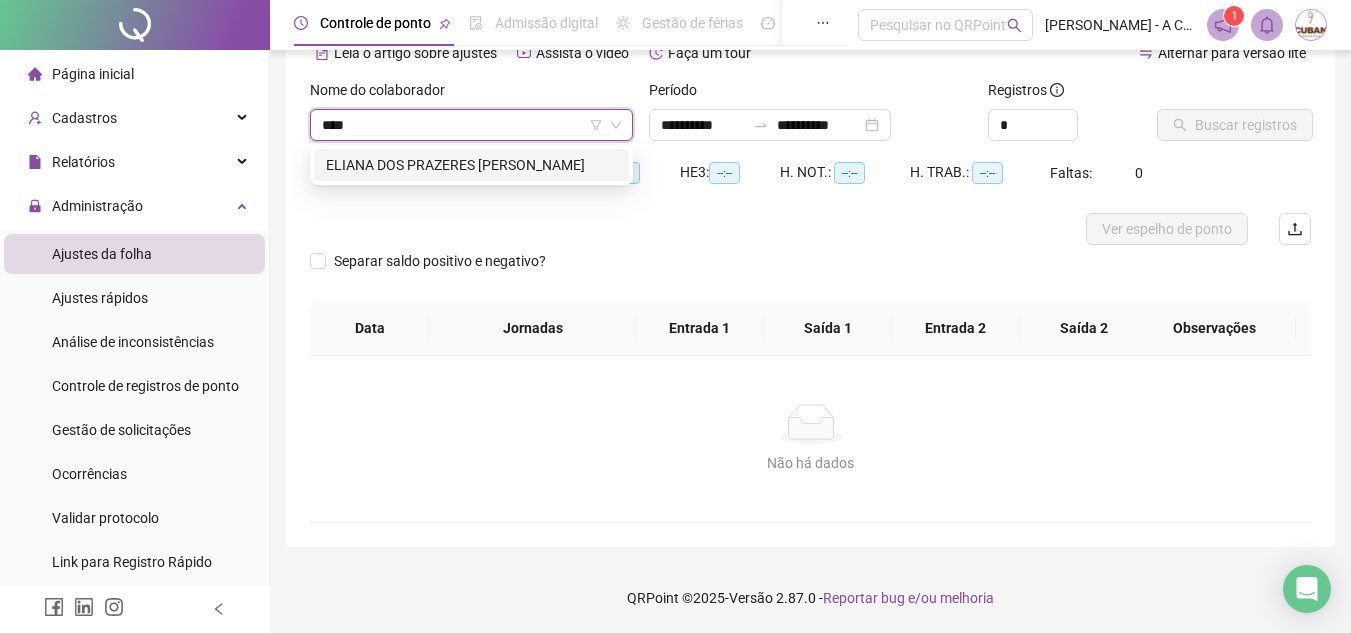 click on "ELIANA DOS PRAZERES [PERSON_NAME]" at bounding box center (471, 165) 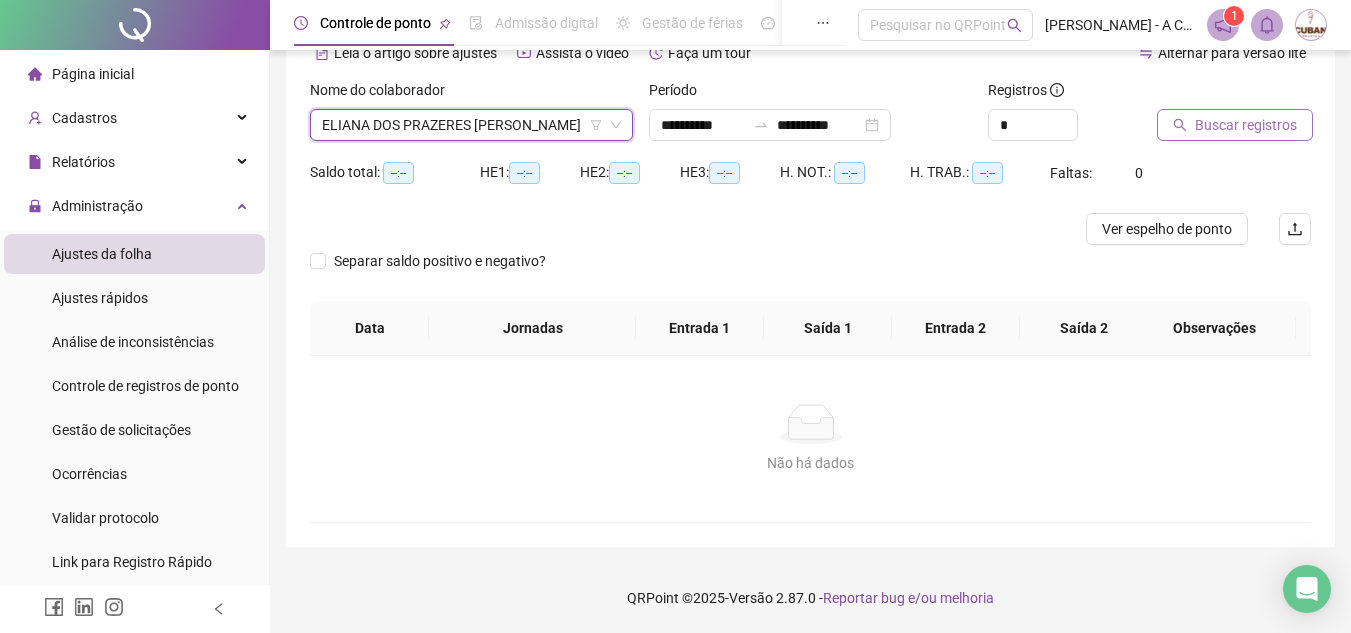 click on "Buscar registros" at bounding box center [1246, 125] 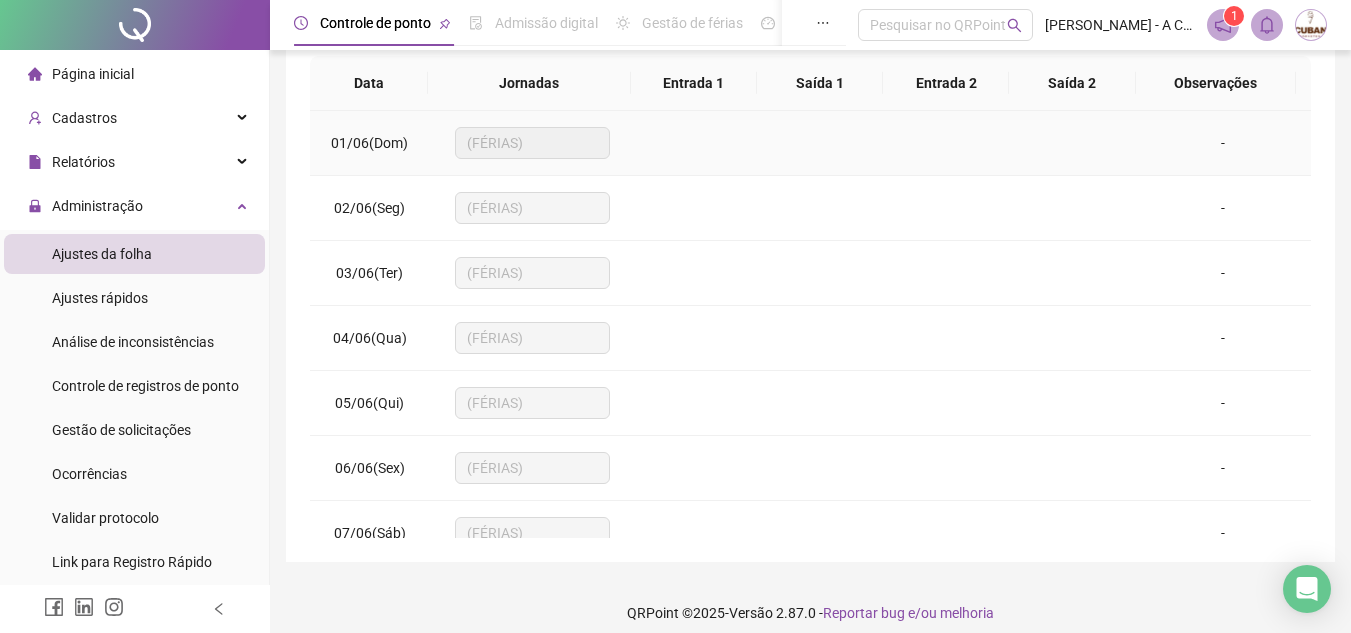scroll, scrollTop: 389, scrollLeft: 0, axis: vertical 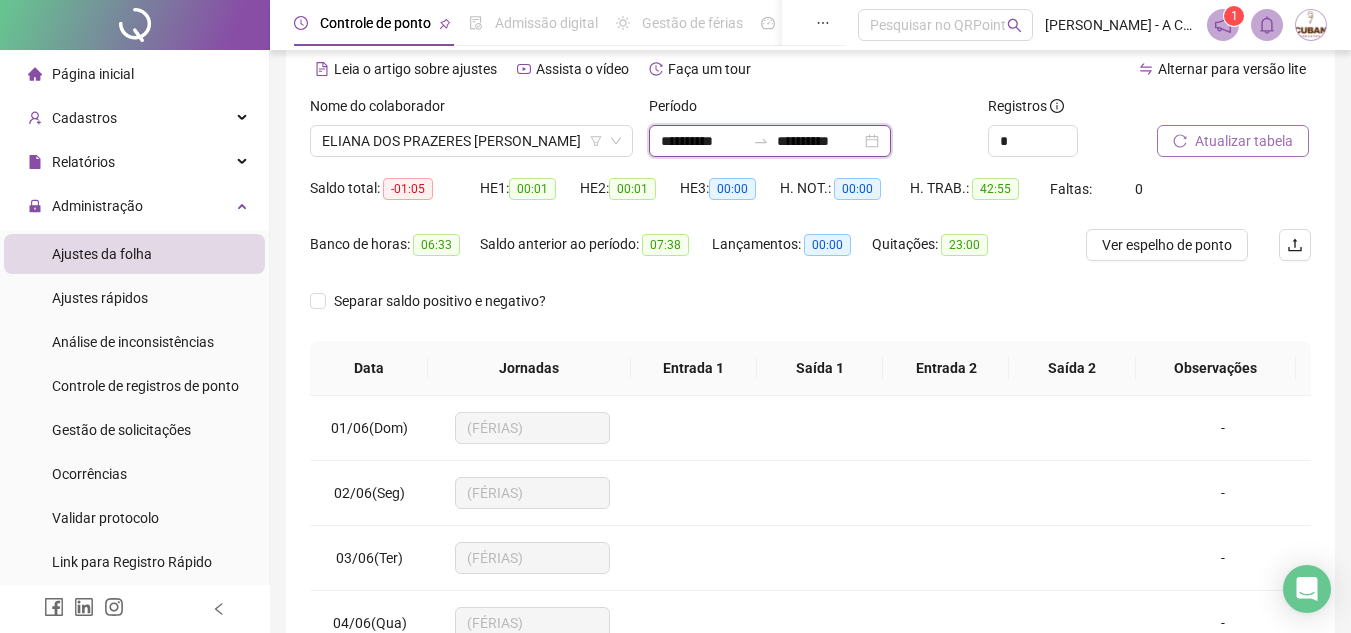 click on "**********" at bounding box center (703, 141) 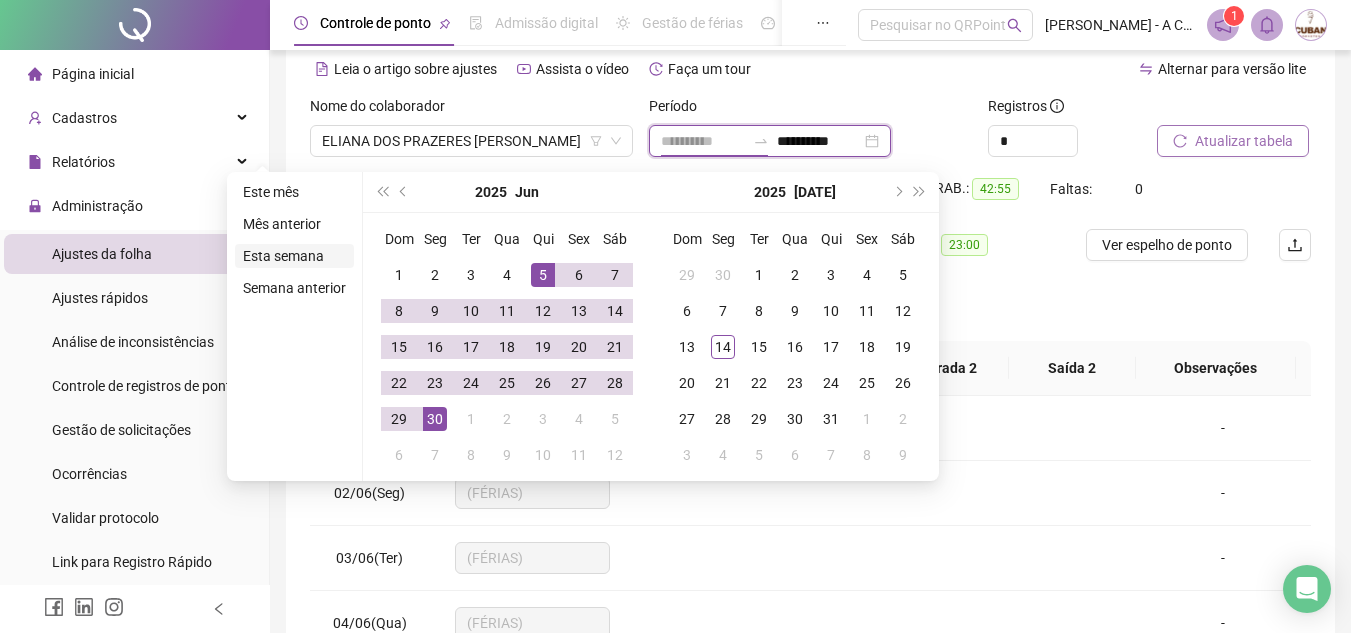 type on "**********" 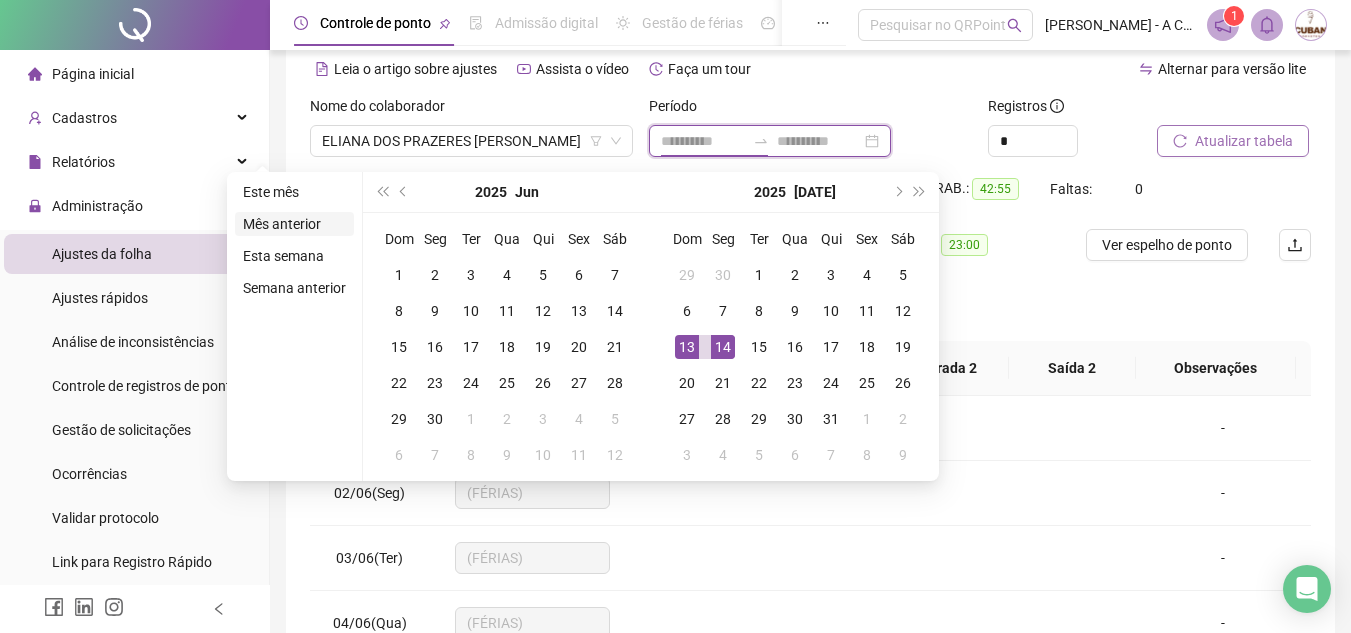 type on "**********" 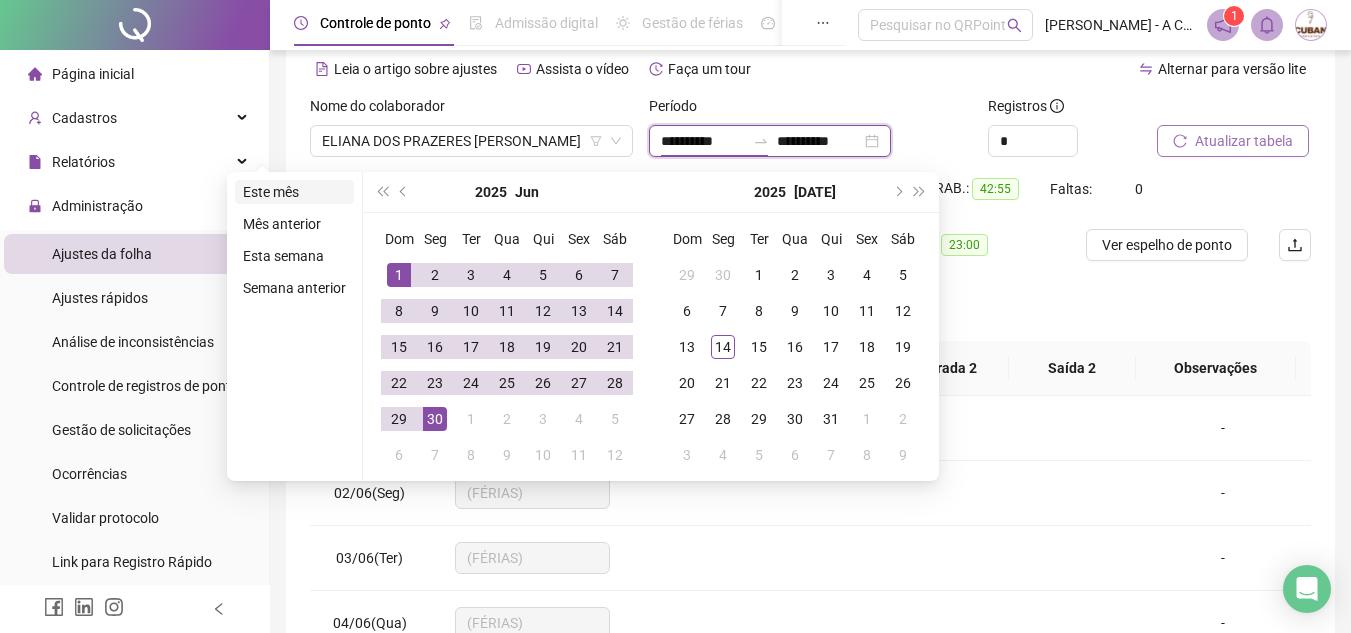 type on "**********" 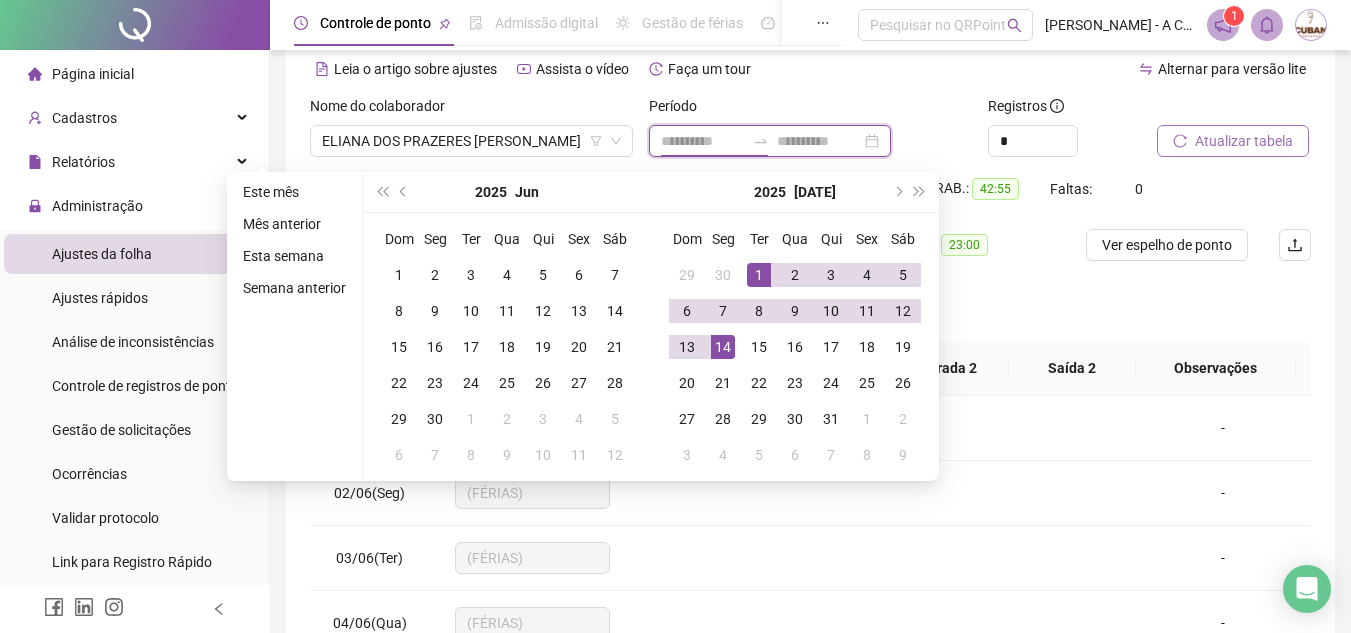 type on "**********" 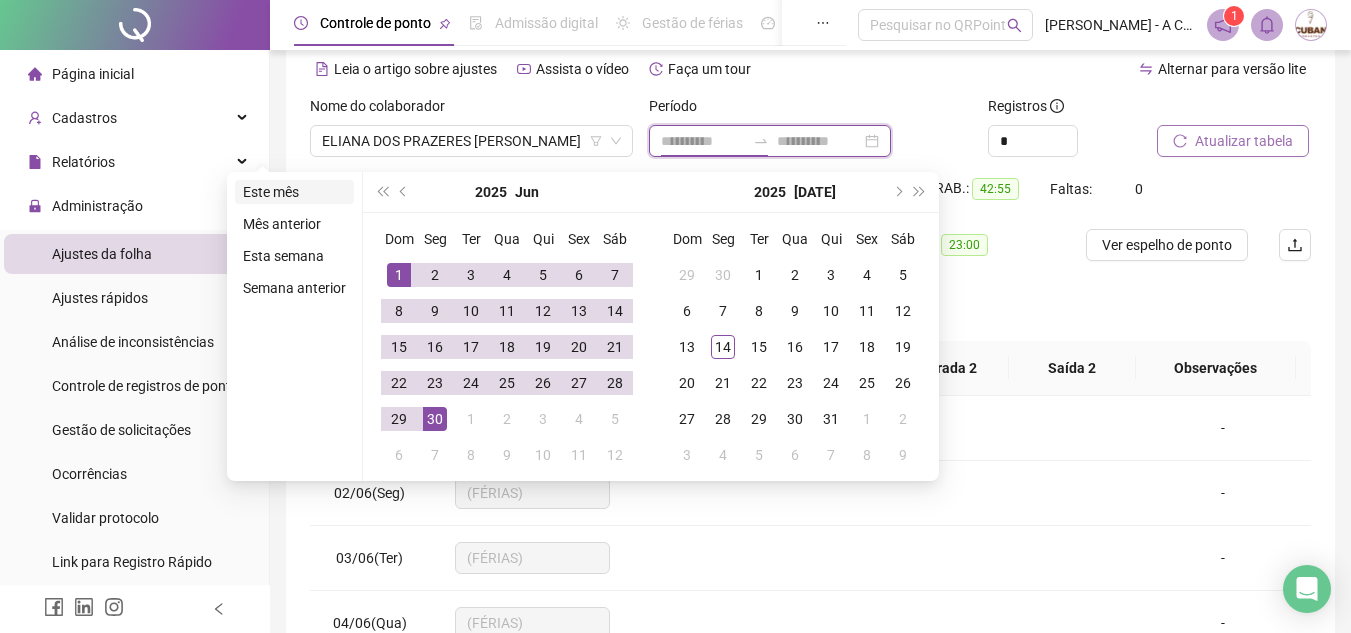 type on "**********" 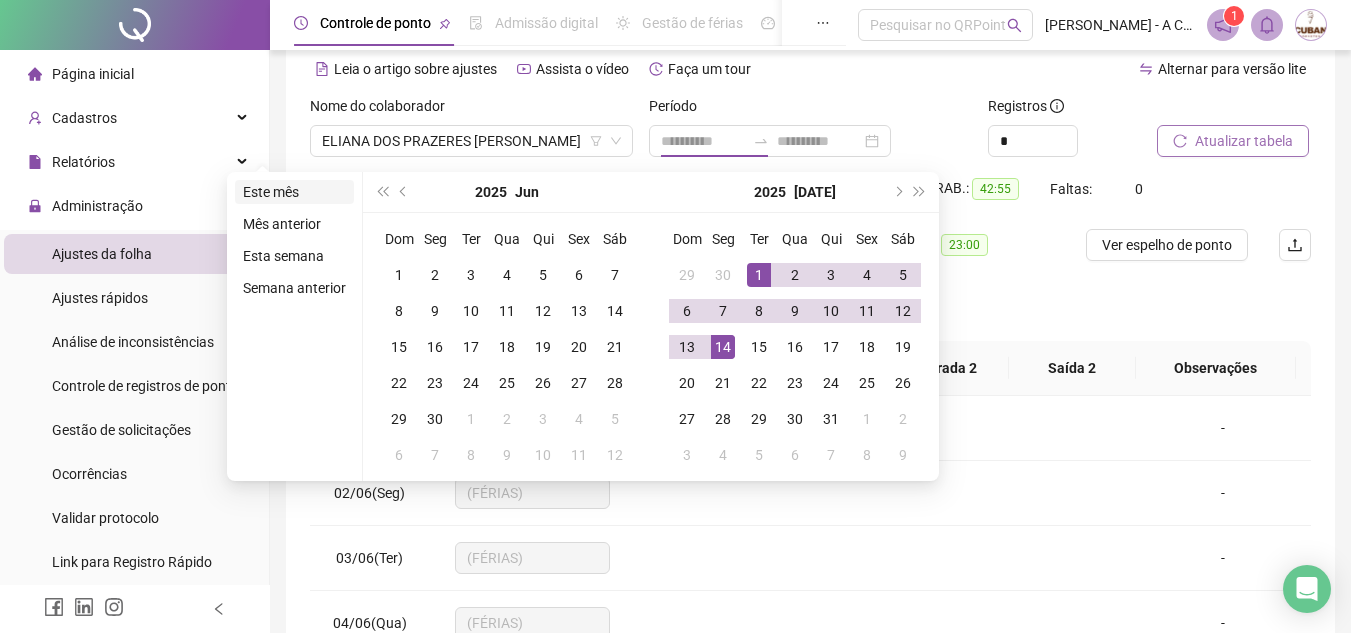 click on "Este mês" at bounding box center (294, 192) 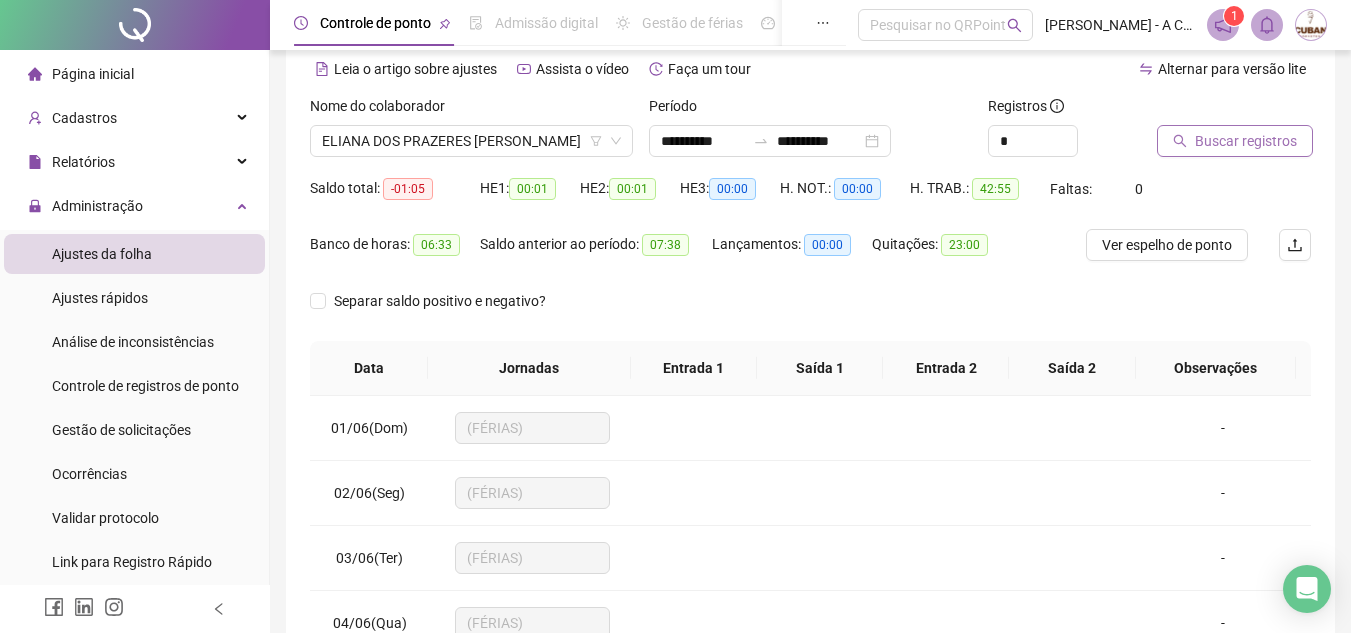 click on "Buscar registros" at bounding box center (1246, 141) 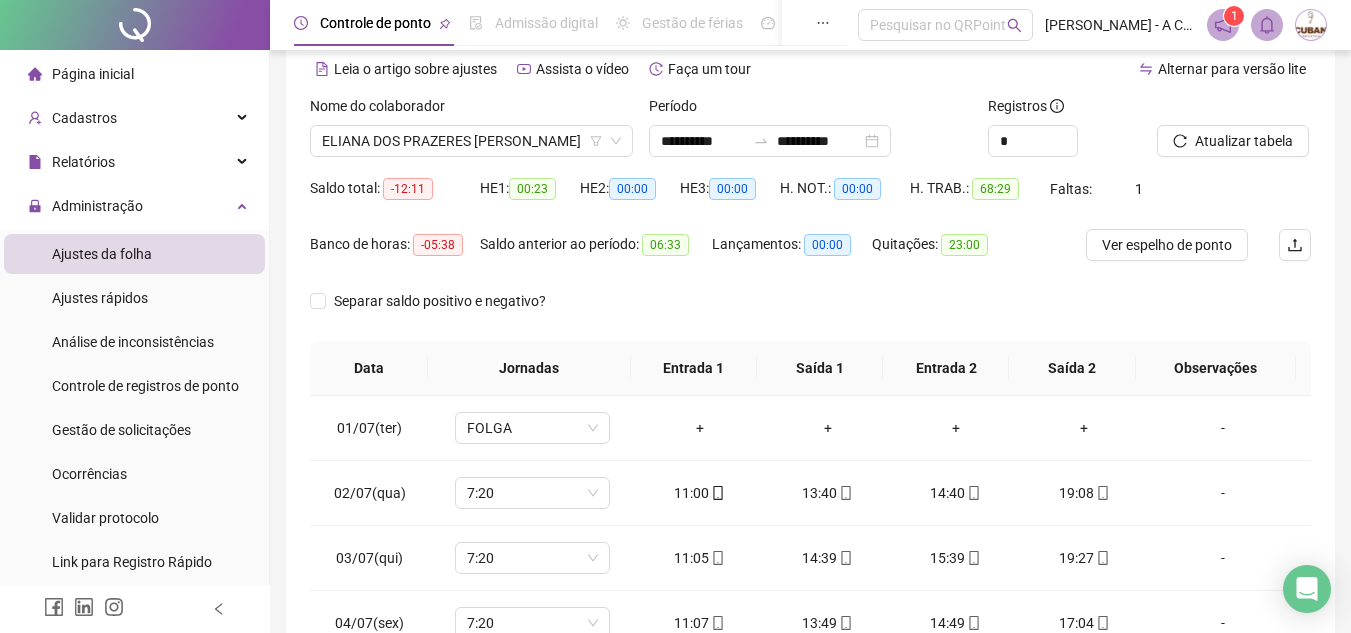 scroll, scrollTop: 289, scrollLeft: 0, axis: vertical 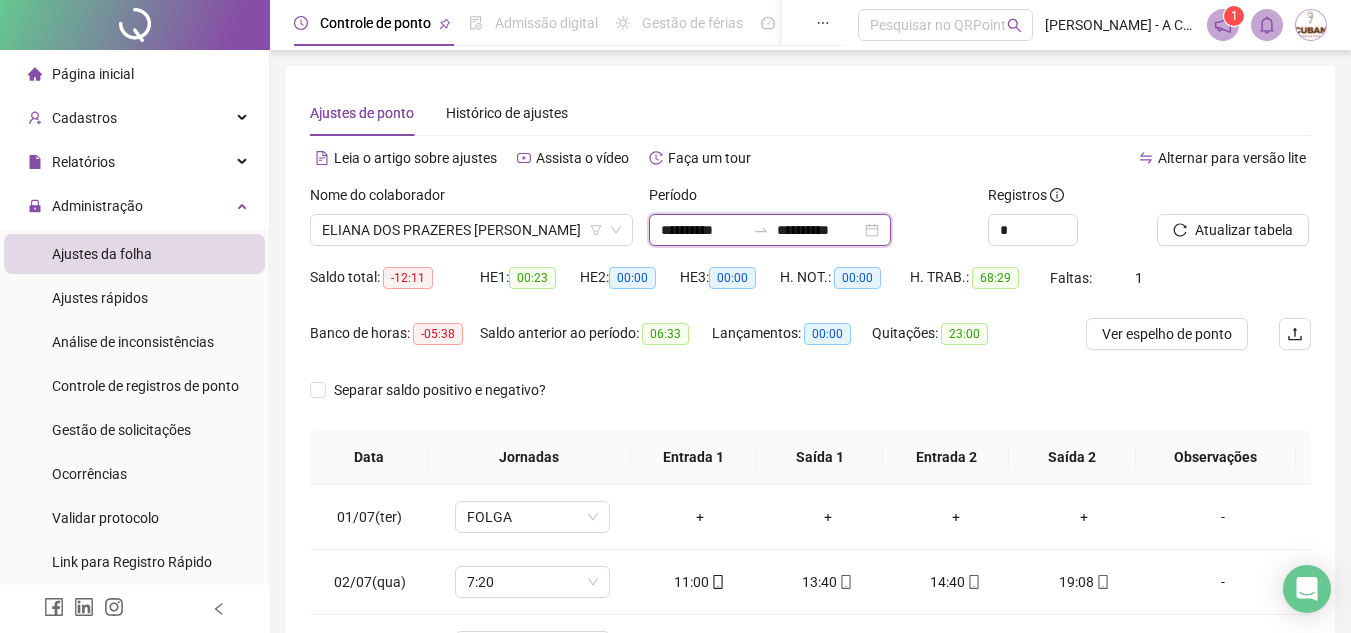 click on "**********" at bounding box center (819, 230) 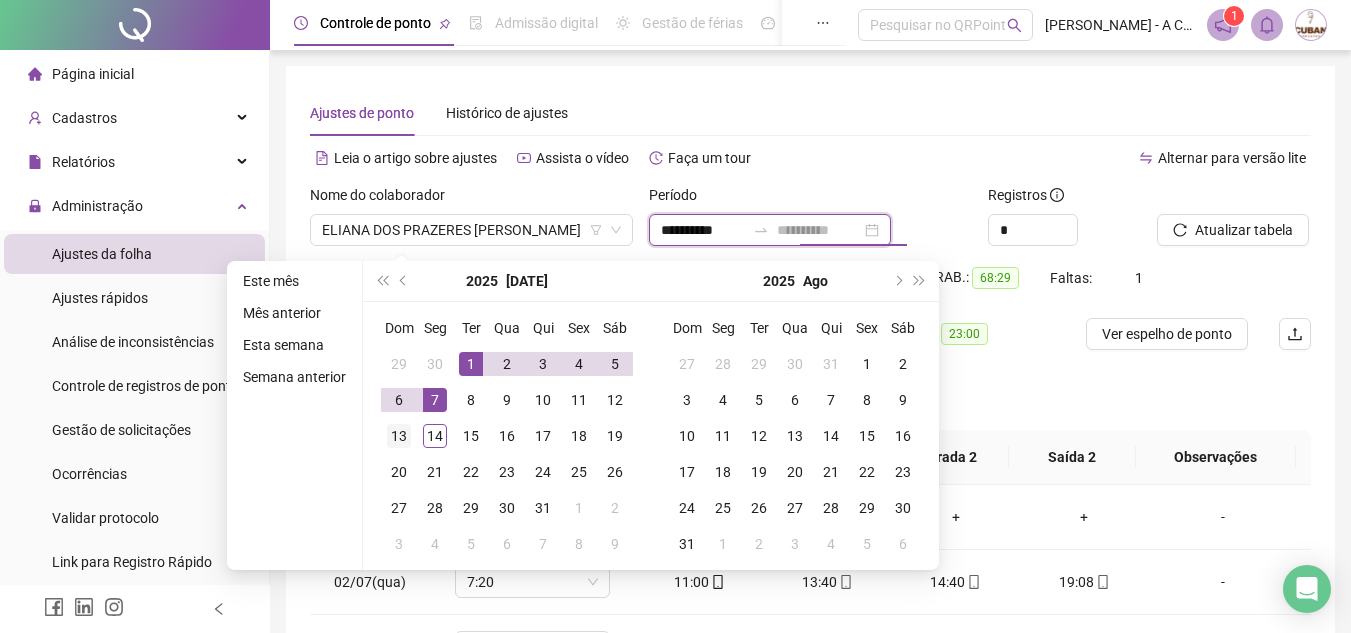 type on "**********" 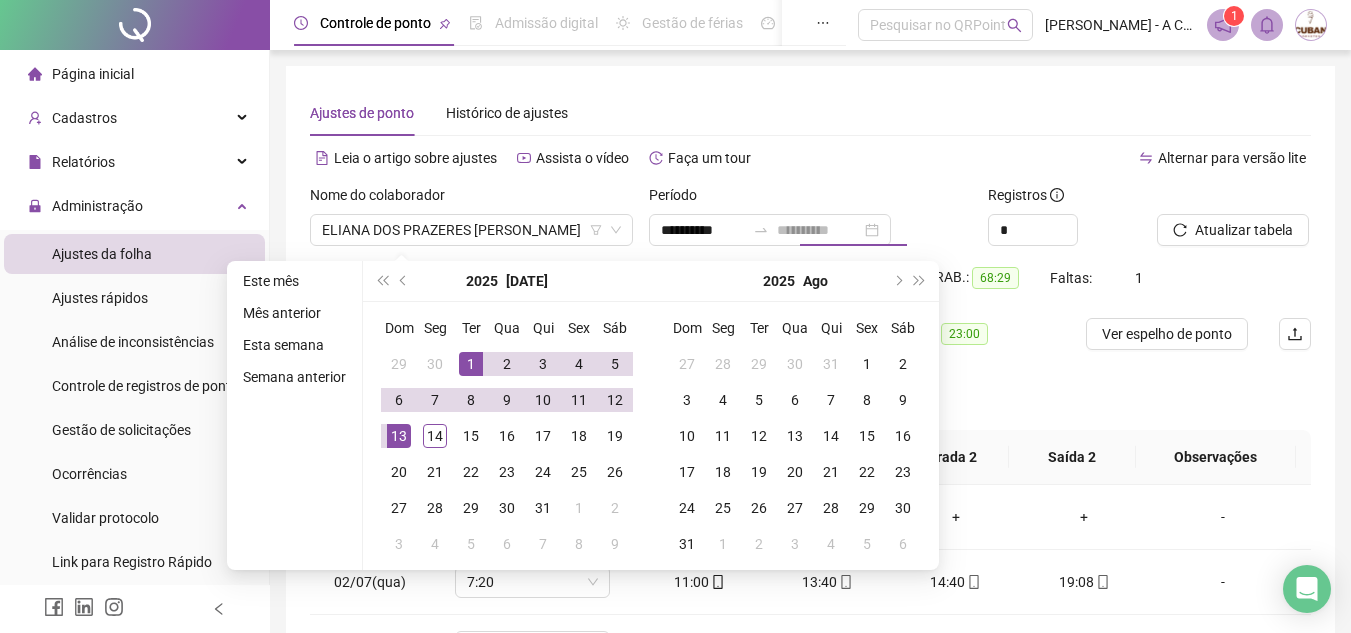 click on "13" at bounding box center (399, 436) 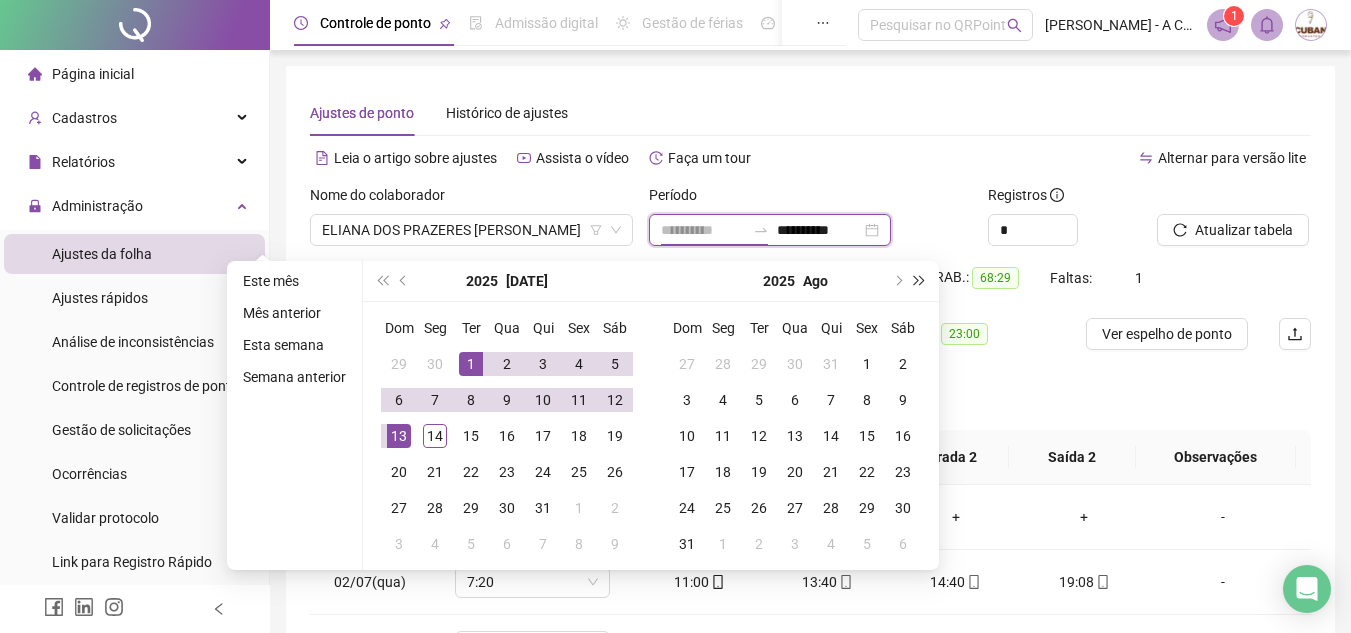 type on "**********" 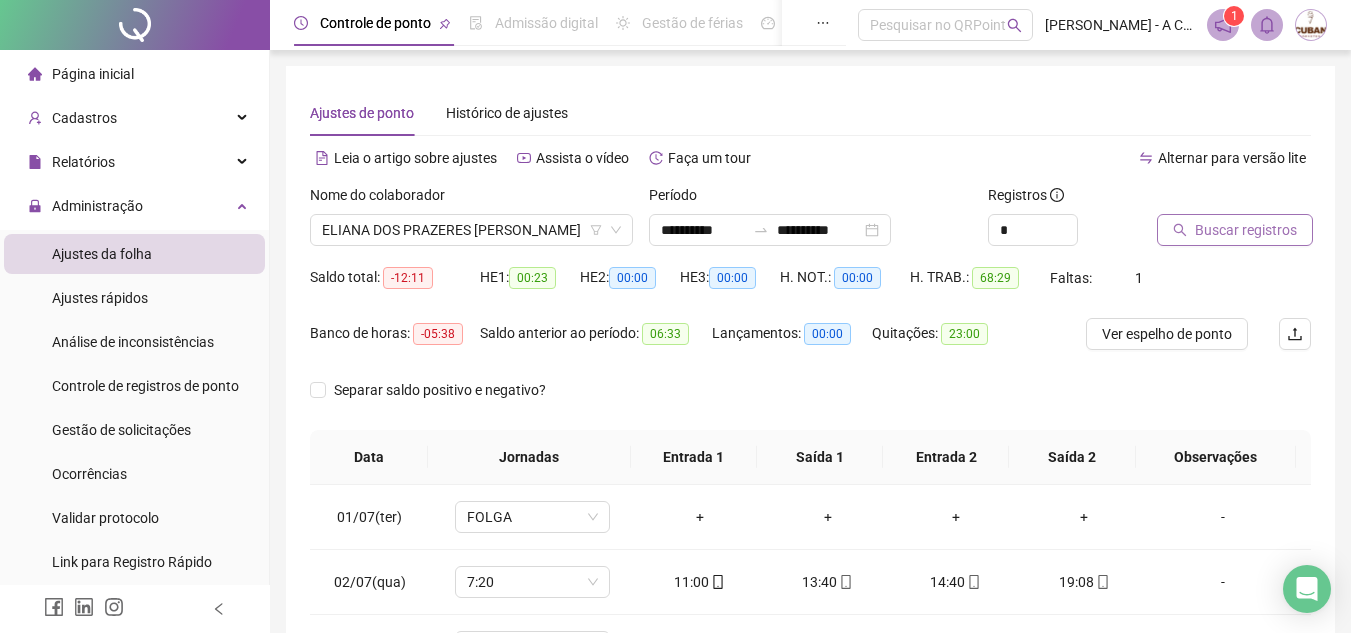 click on "Buscar registros" at bounding box center [1246, 230] 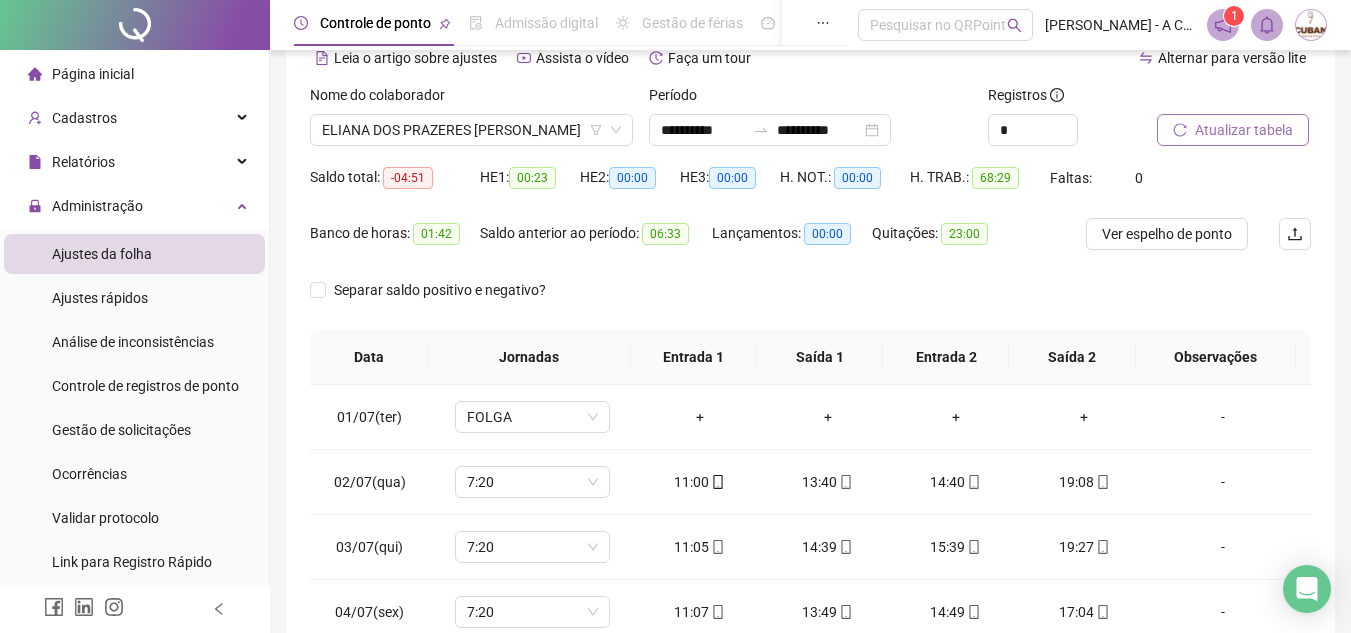 scroll, scrollTop: 35, scrollLeft: 0, axis: vertical 